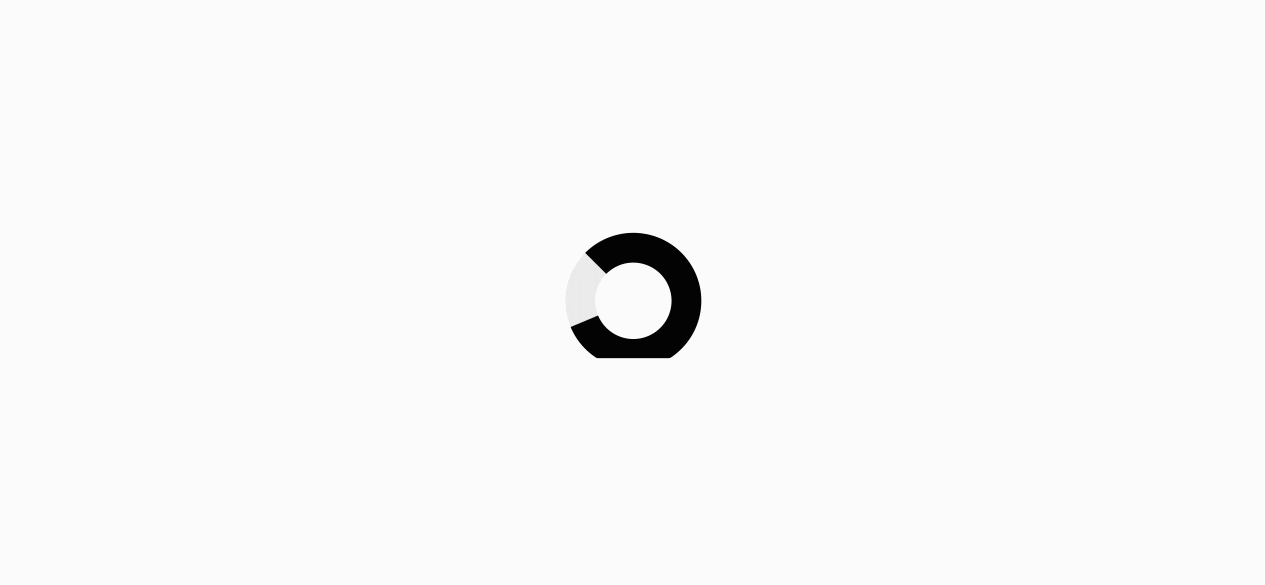 scroll, scrollTop: 0, scrollLeft: 0, axis: both 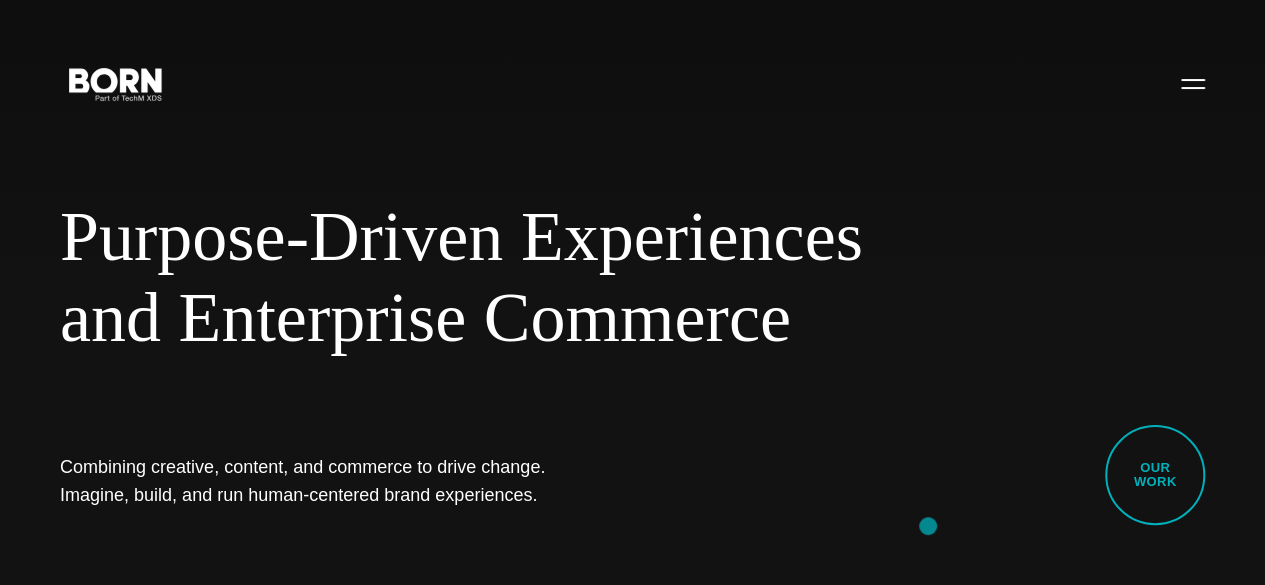 drag, startPoint x: 846, startPoint y: 326, endPoint x: 928, endPoint y: 526, distance: 216.15735 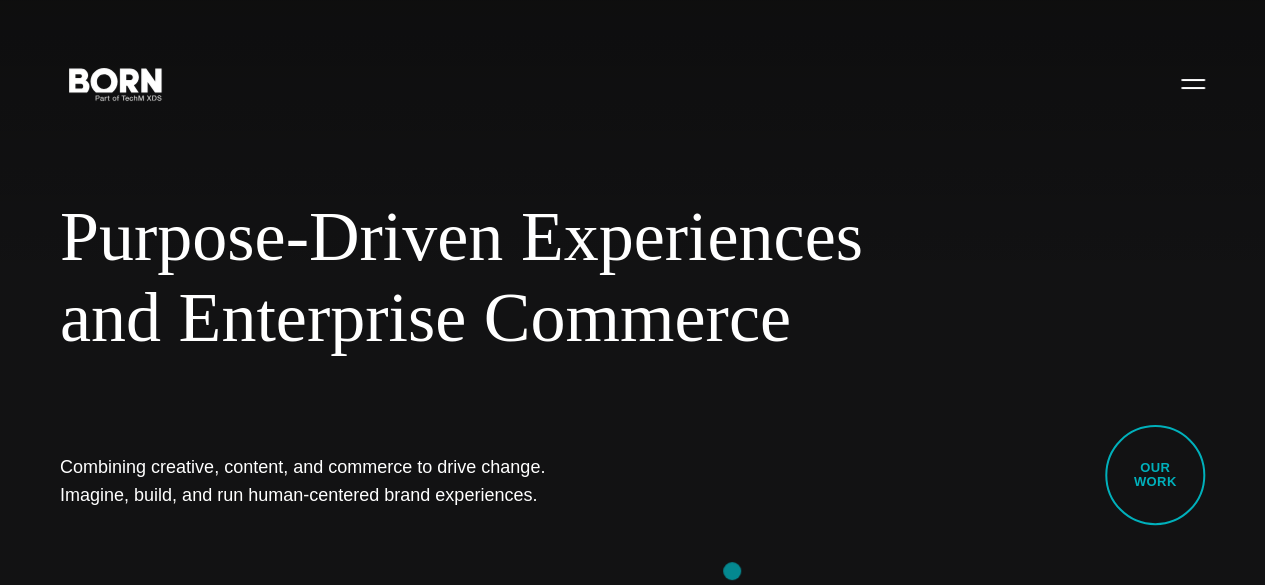 drag, startPoint x: 24, startPoint y: 229, endPoint x: 738, endPoint y: 559, distance: 786.5723 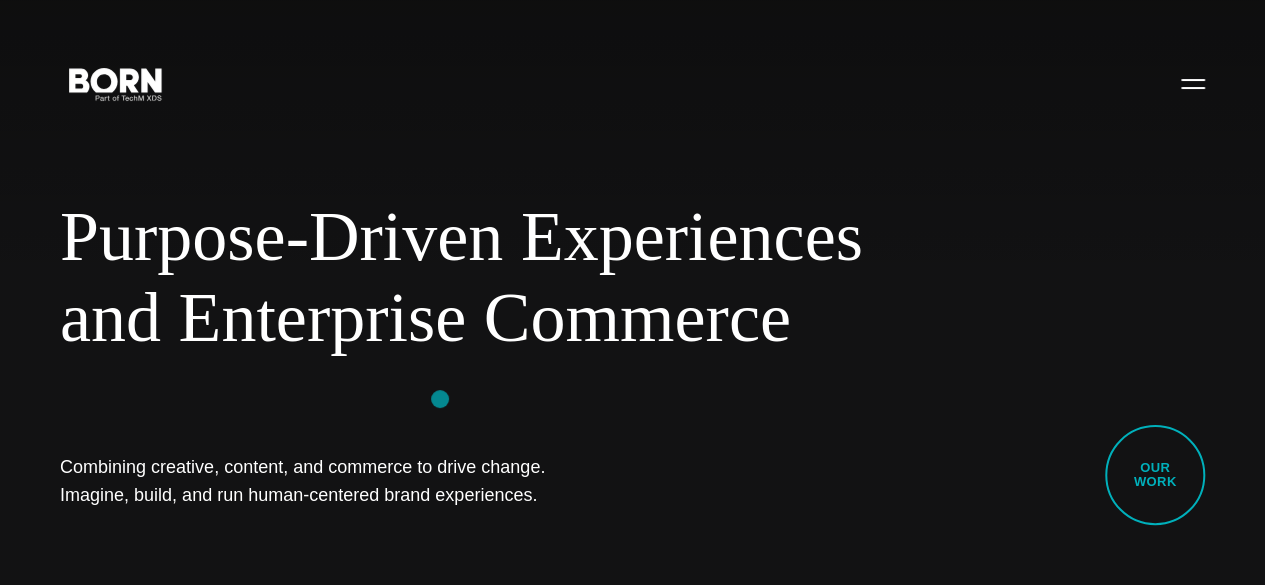 click on "Purpose-Driven Experiences and Enterprise Commerce
Combining creative, content, and commerce to drive change. Imagine, build, and run human-centered brand experiences.
Our Work" at bounding box center (632, 292) 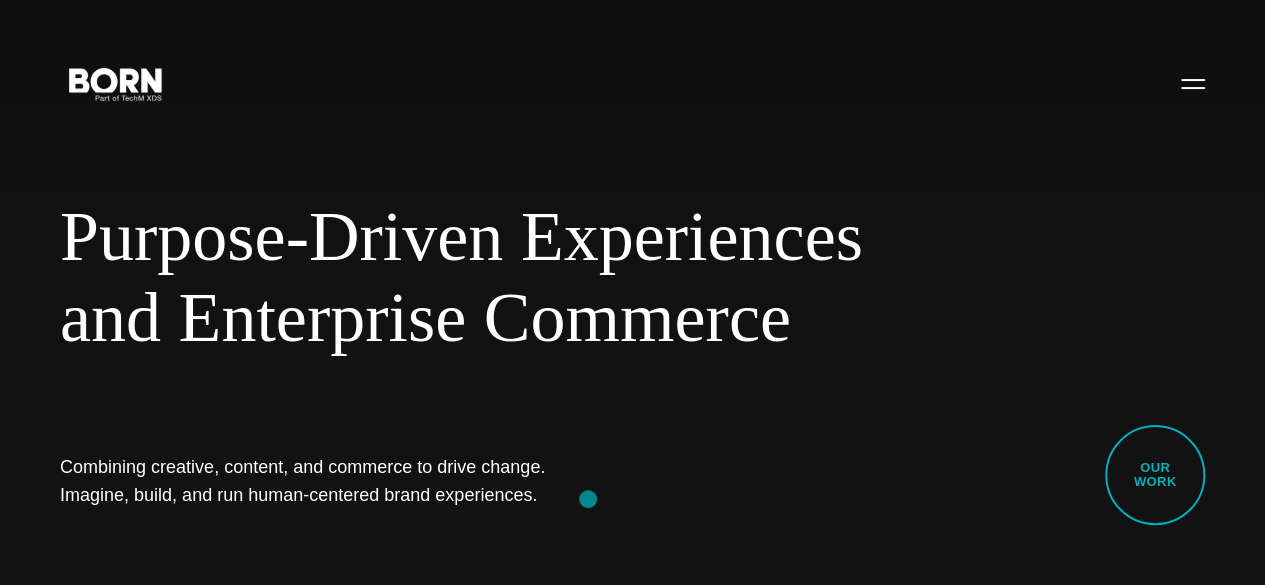 drag, startPoint x: 49, startPoint y: 233, endPoint x: 590, endPoint y: 500, distance: 603.29926 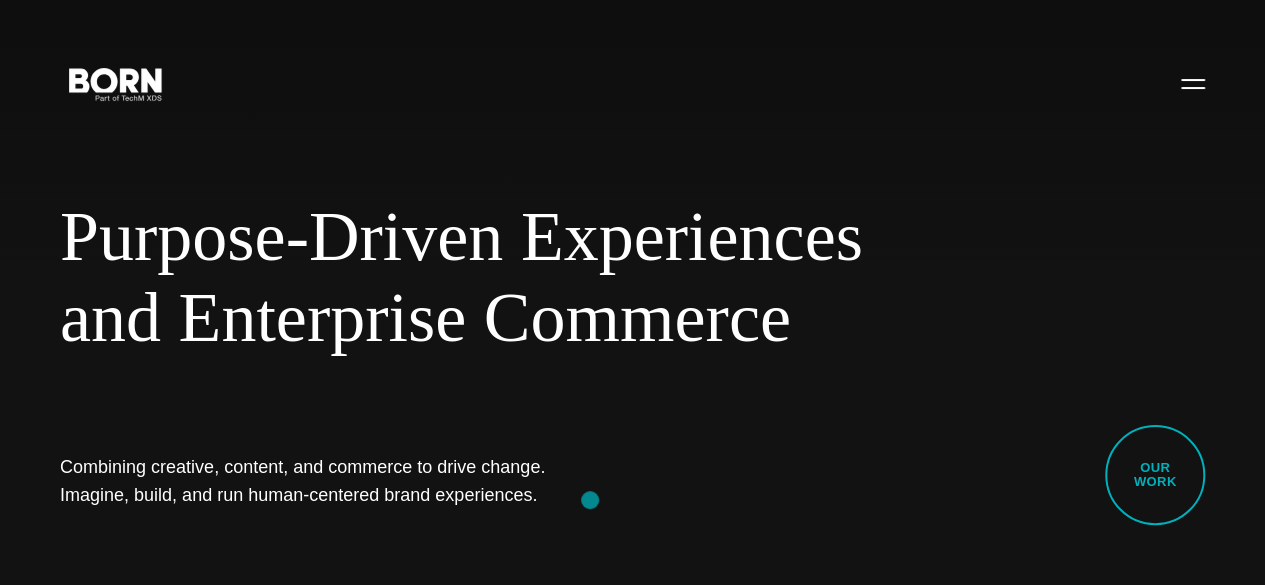 click on "Purpose-Driven Experiences and Enterprise Commerce
Combining creative, content, and commerce to drive change. Imagine, build, and run human-centered brand experiences.
Our Work" at bounding box center [632, 292] 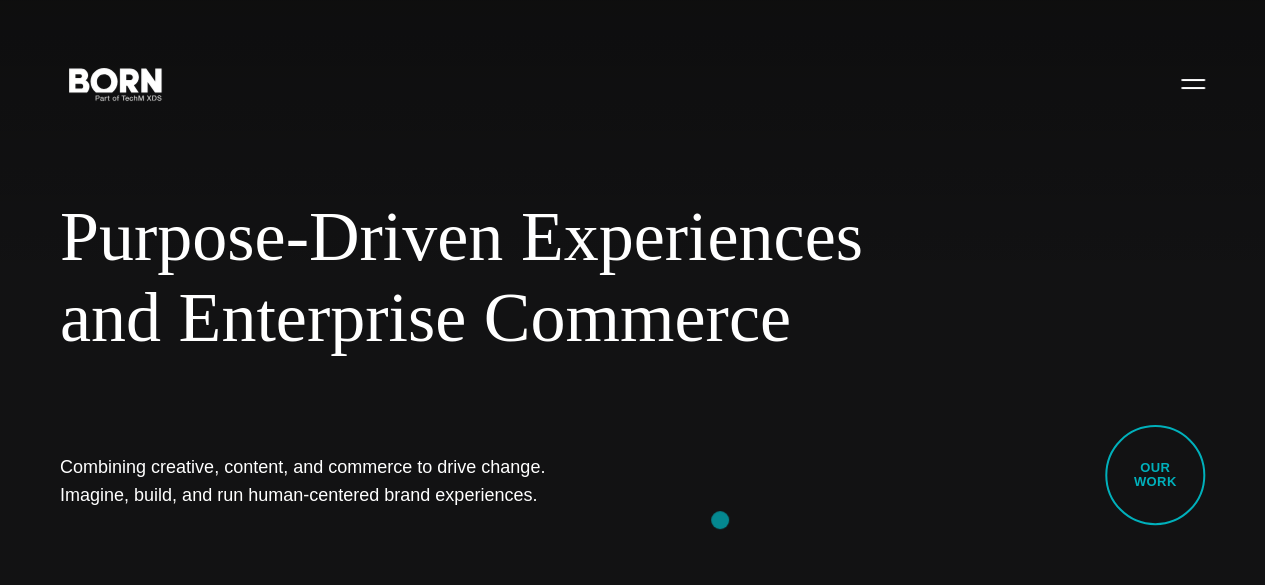 drag, startPoint x: 71, startPoint y: 224, endPoint x: 723, endPoint y: 521, distance: 716.4587 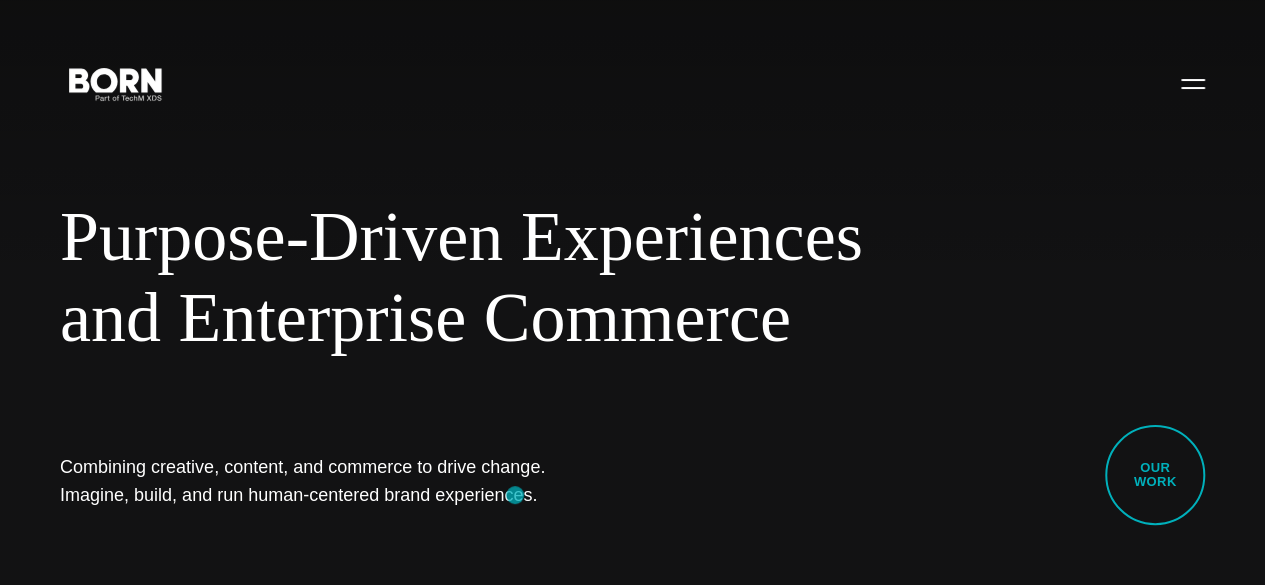 click on "Purpose-Driven Experiences and Enterprise Commerce
Combining creative, content, and commerce to drive change. Imagine, build, and run human-centered brand experiences.
Our Work" at bounding box center [632, 292] 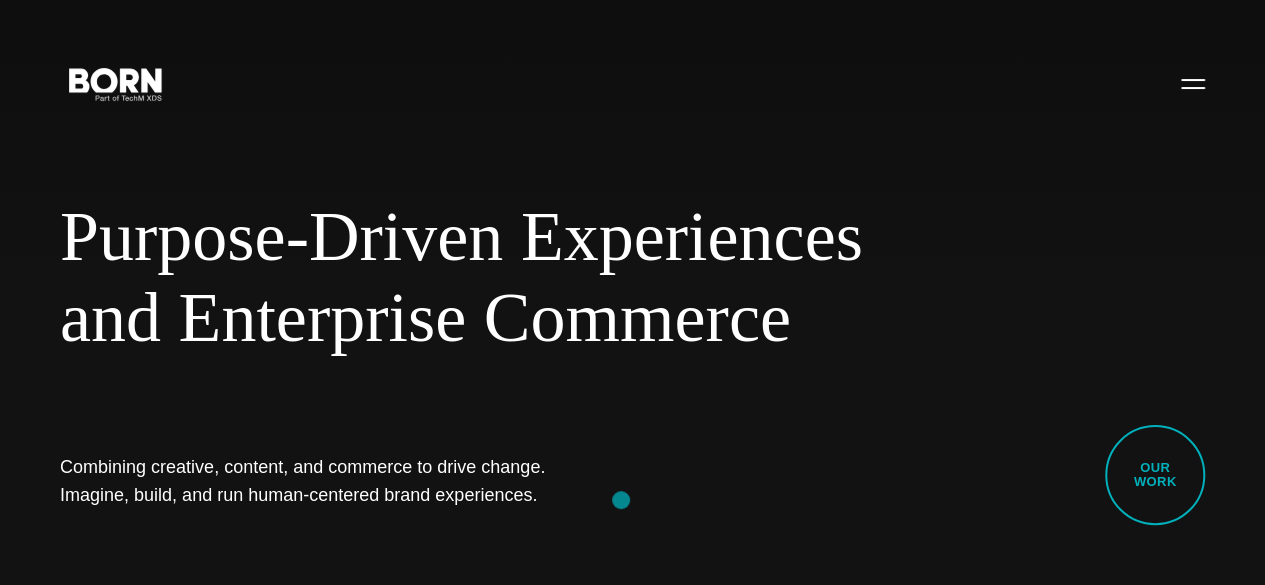 drag, startPoint x: 61, startPoint y: 185, endPoint x: 655, endPoint y: 500, distance: 672.3548 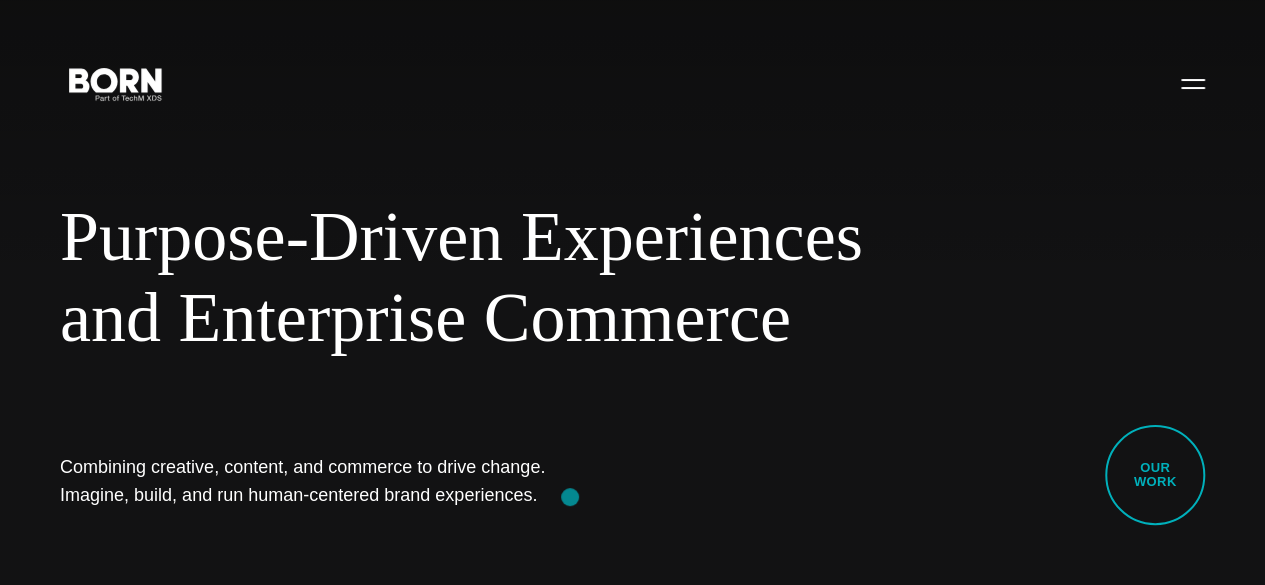 click on "Purpose-Driven Experiences and Enterprise Commerce
Combining creative, content, and commerce to drive change. Imagine, build, and run human-centered brand experiences.
Our Work" at bounding box center (632, 292) 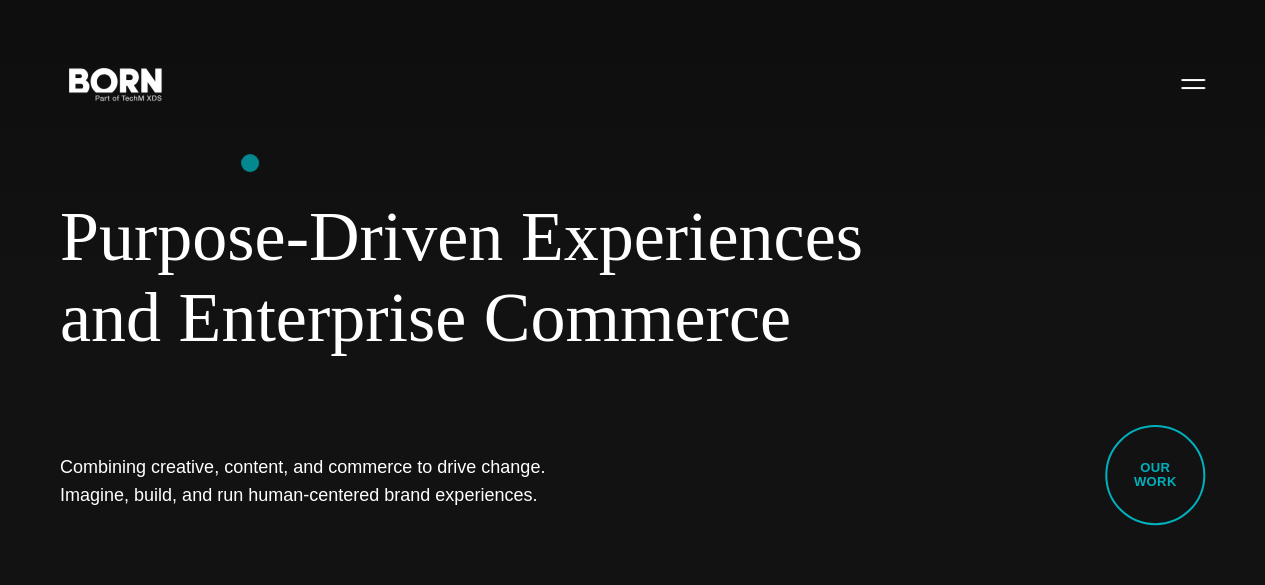 click on "Purpose-Driven Experiences and Enterprise Commerce
Combining creative, content, and commerce to drive change. Imagine, build, and run human-centered brand experiences.
Our Work" at bounding box center [632, 292] 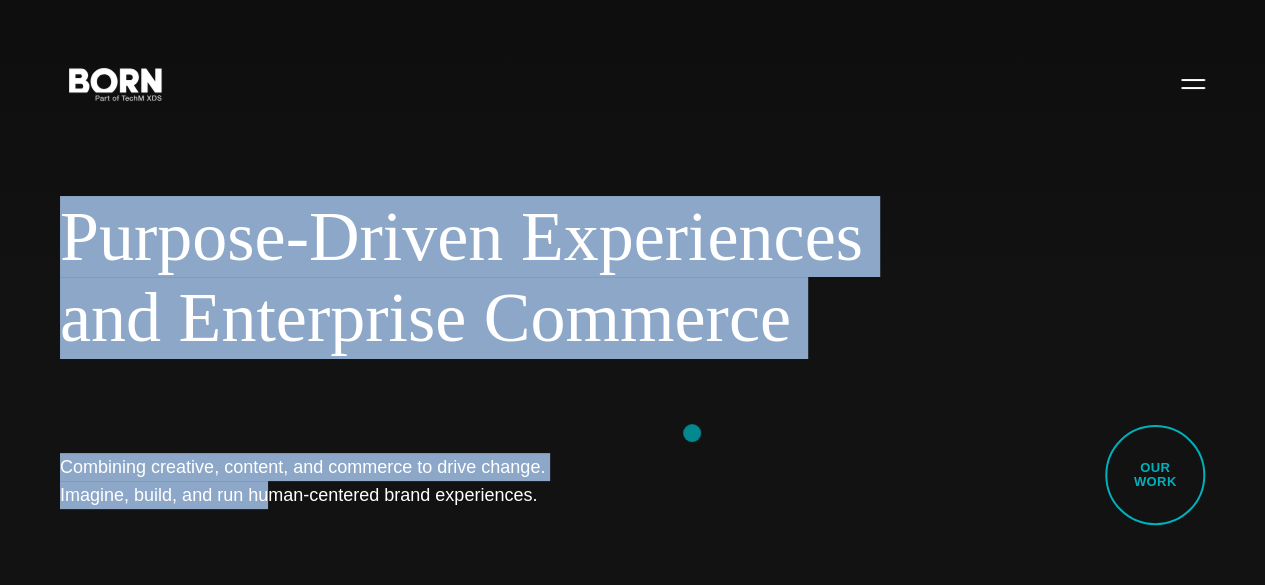 drag, startPoint x: 9, startPoint y: 226, endPoint x: 692, endPoint y: 433, distance: 713.6792 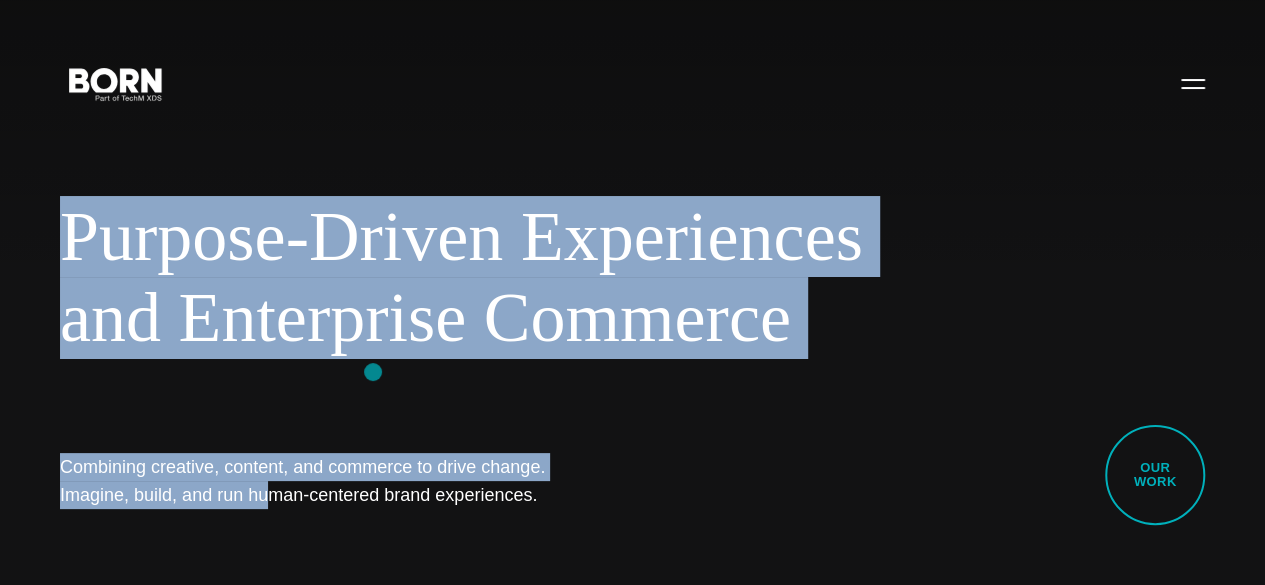 click on "Purpose-Driven Experiences and Enterprise Commerce
Combining creative, content, and commerce to drive change. Imagine, build, and run human-centered brand experiences.
Our Work" at bounding box center (632, 292) 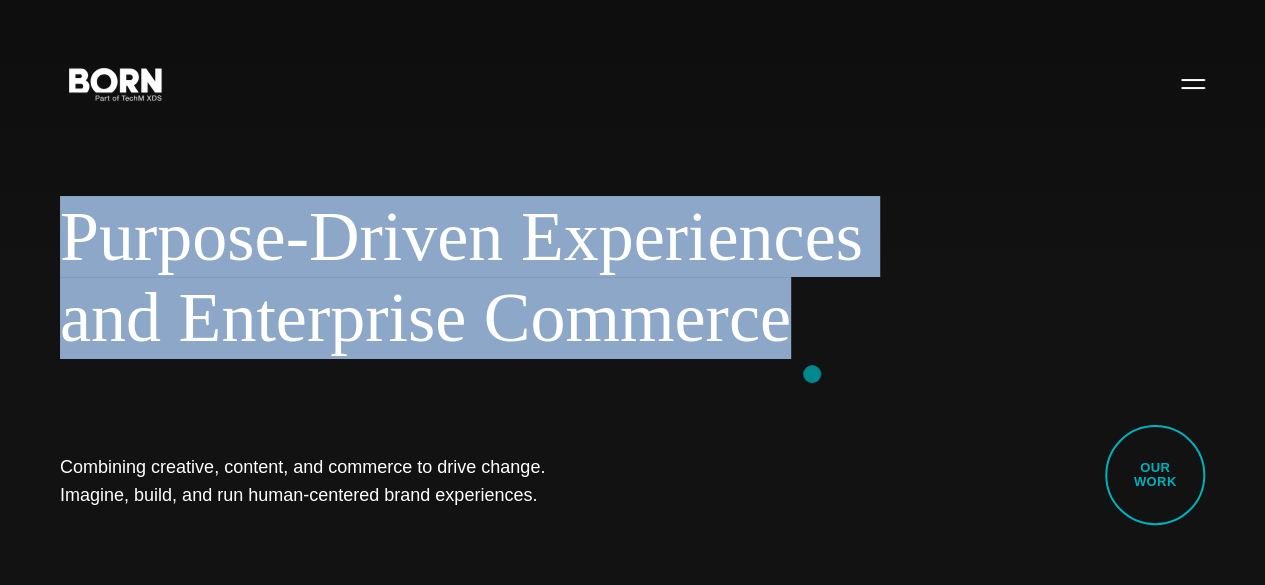 drag, startPoint x: 20, startPoint y: 235, endPoint x: 842, endPoint y: 376, distance: 834.0054 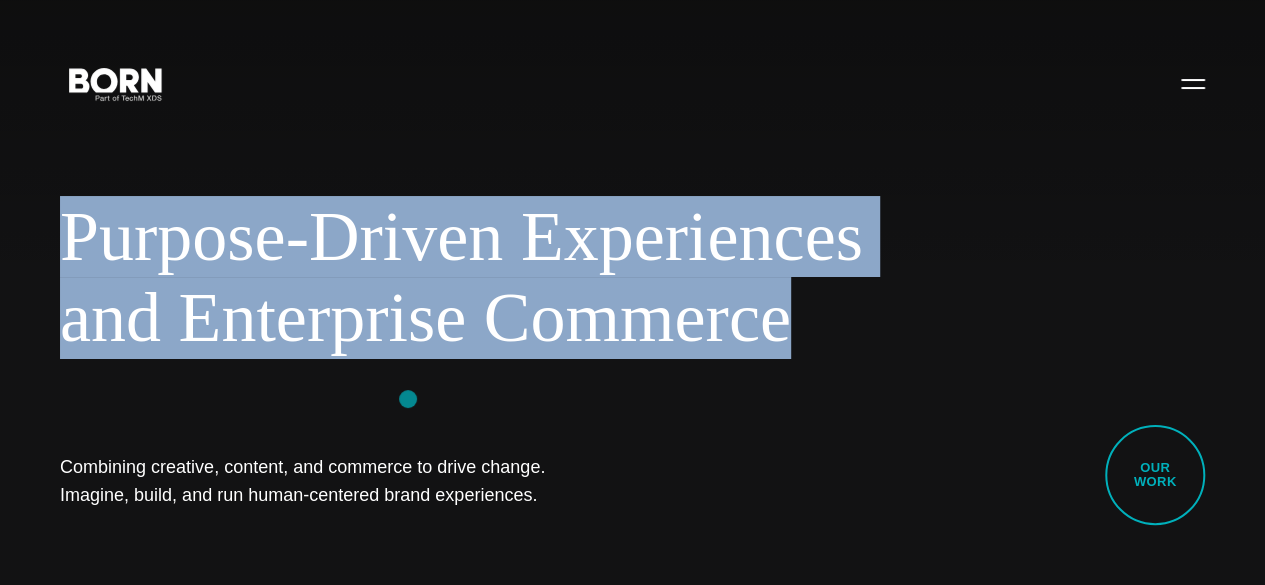click on "Purpose-Driven Experiences and Enterprise Commerce
Combining creative, content, and commerce to drive change. Imagine, build, and run human-centered brand experiences.
Our Work" at bounding box center [632, 292] 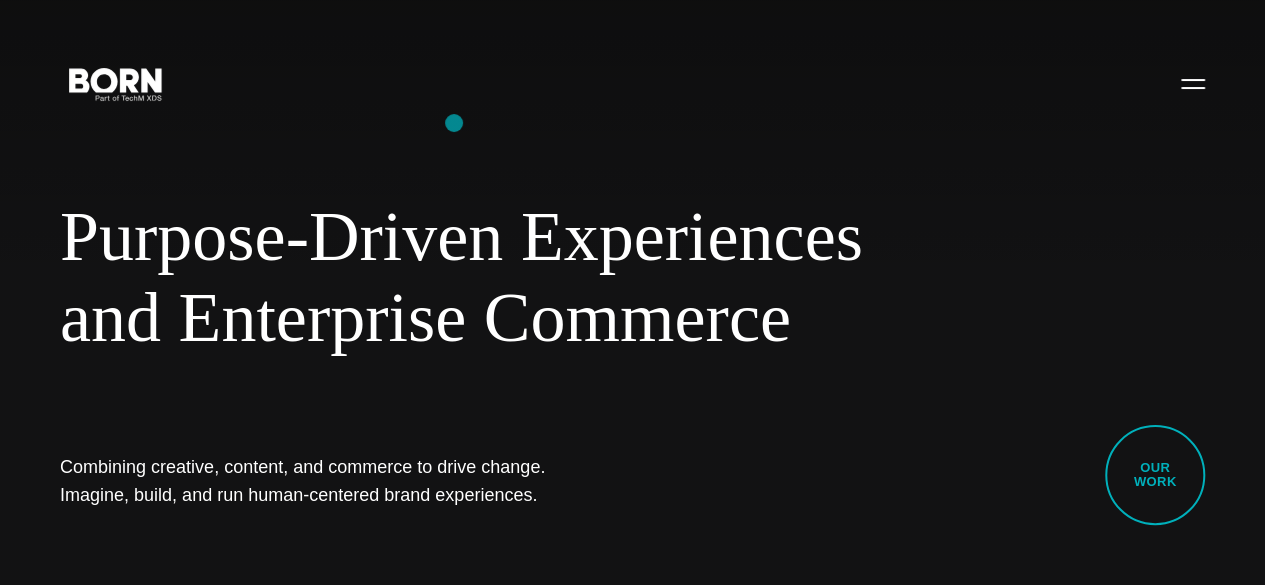 click on "Purpose-Driven Experiences and Enterprise Commerce
Combining creative, content, and commerce to drive change. Imagine, build, and run human-centered brand experiences.
Our Work" at bounding box center [632, 292] 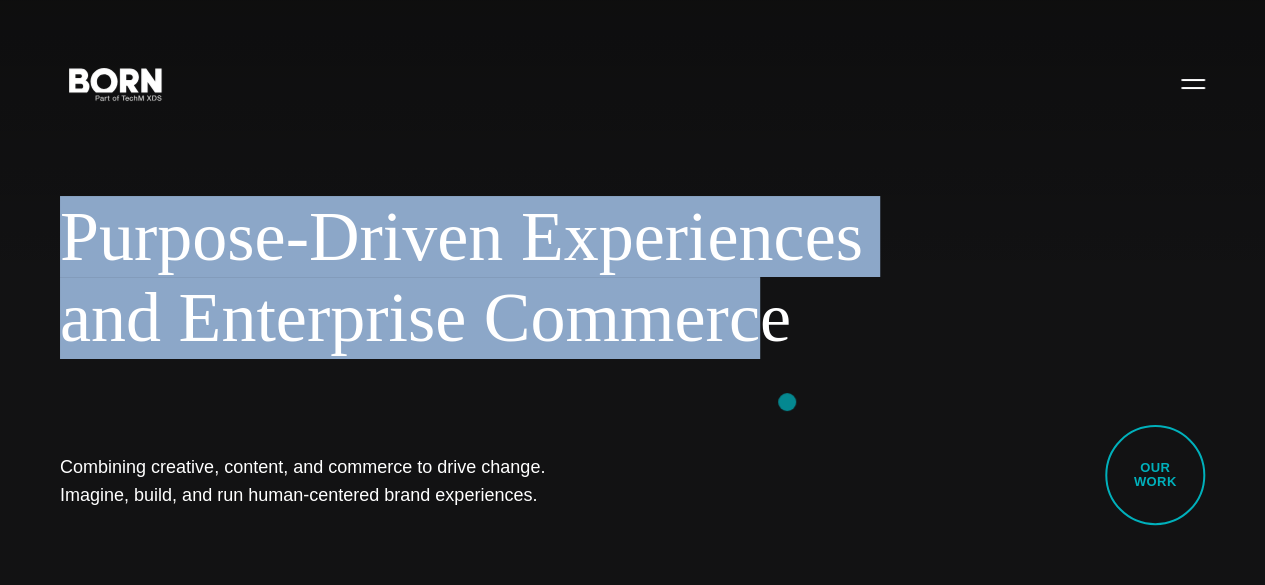 drag, startPoint x: 36, startPoint y: 247, endPoint x: 788, endPoint y: 400, distance: 767.4067 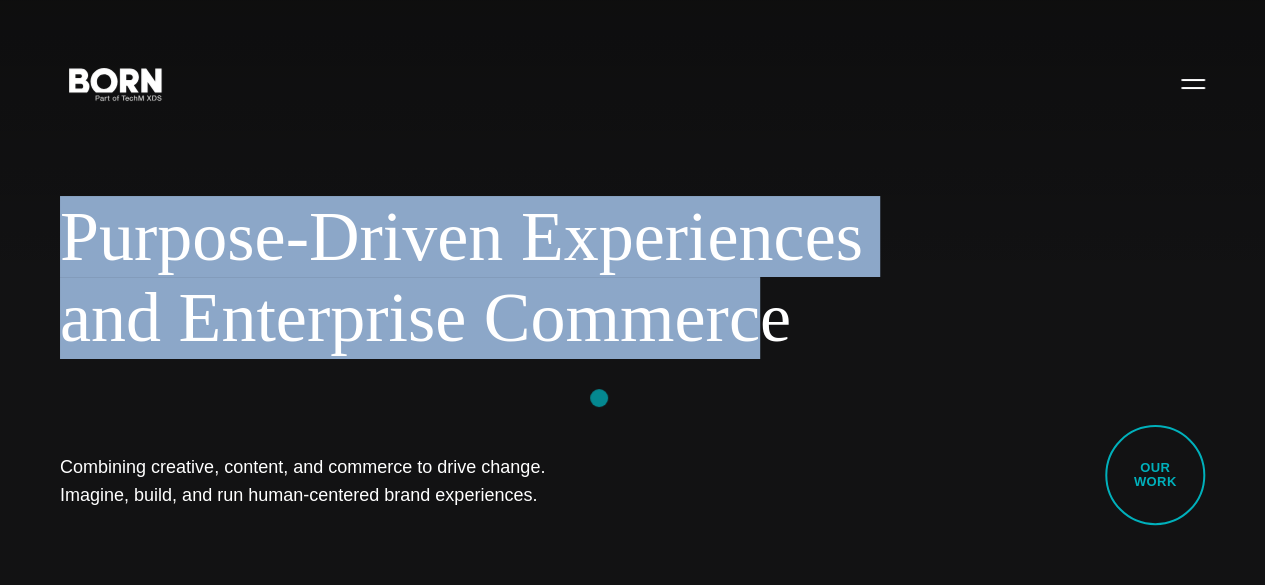 click on "Purpose-Driven Experiences and Enterprise Commerce
Combining creative, content, and commerce to drive change. Imagine, build, and run human-centered brand experiences.
Our Work" at bounding box center [632, 292] 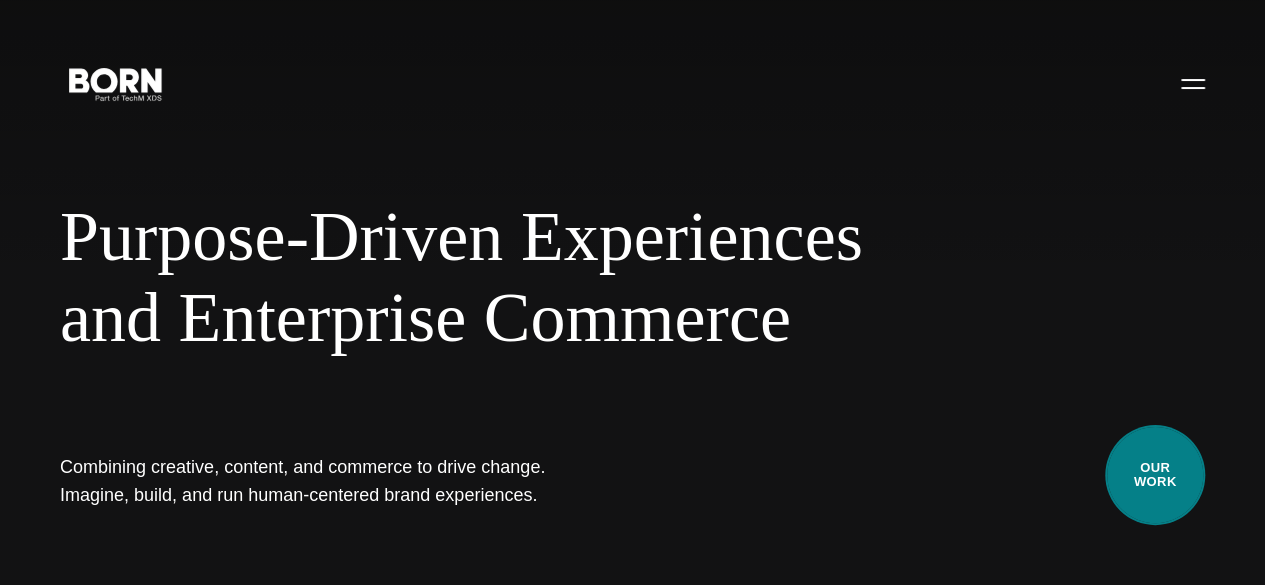 drag, startPoint x: 14, startPoint y: 251, endPoint x: 1120, endPoint y: 463, distance: 1126.135 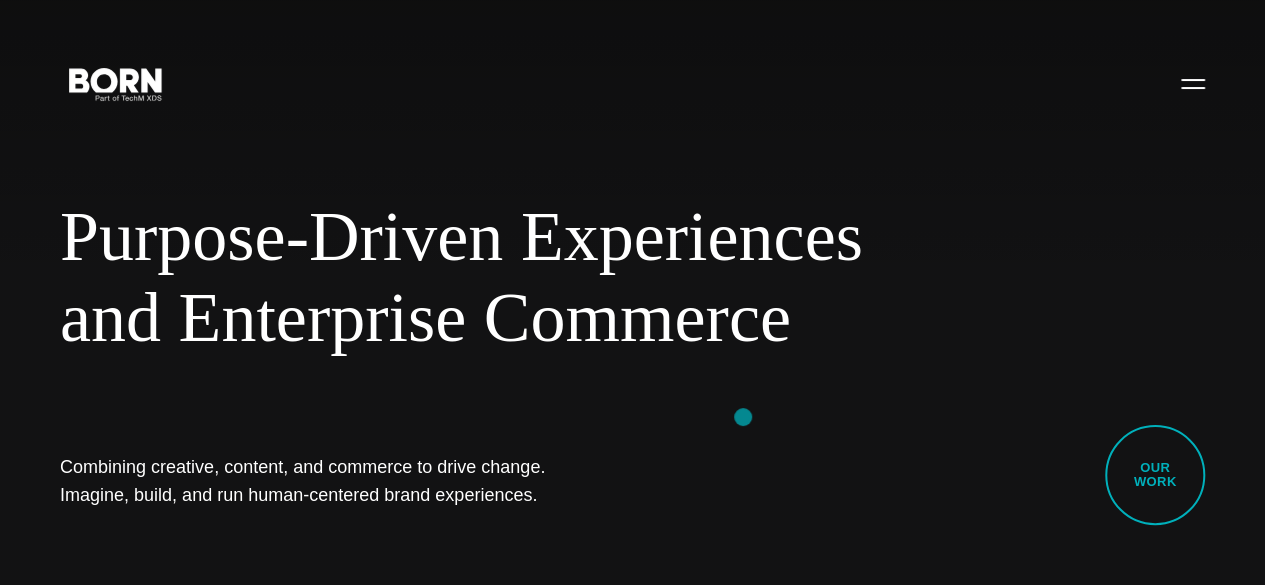 click on "Purpose-Driven Experiences and Enterprise Commerce
Combining creative, content, and commerce to drive change. Imagine, build, and run human-centered brand experiences.
Our Work" at bounding box center [632, 292] 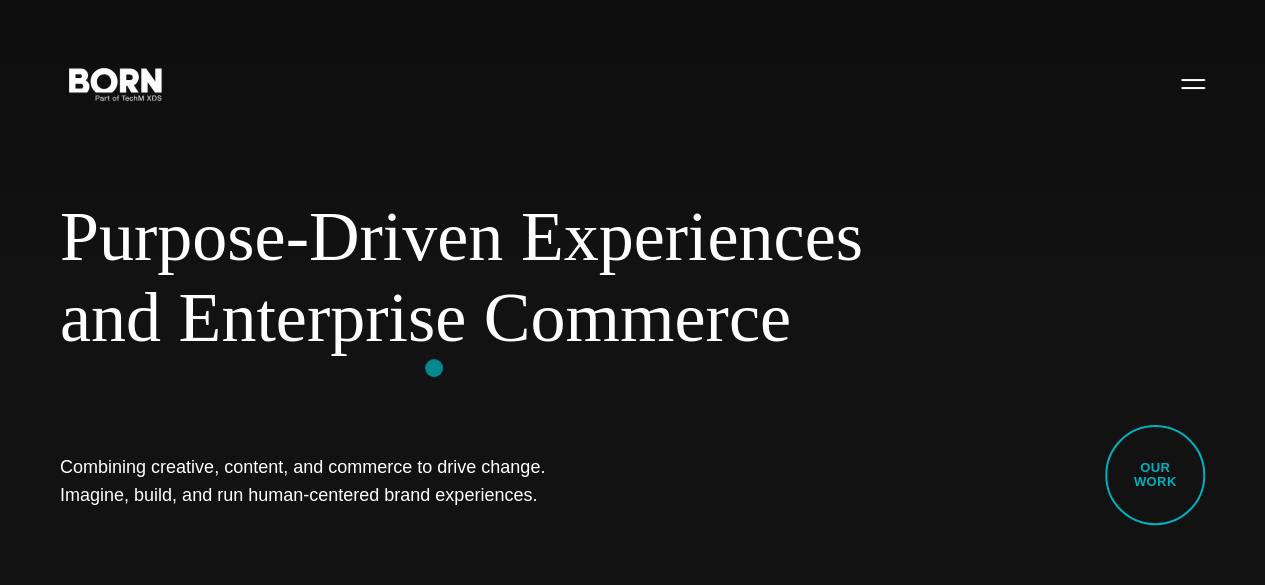 click on "and Enterprise Commerce" at bounding box center [480, 318] 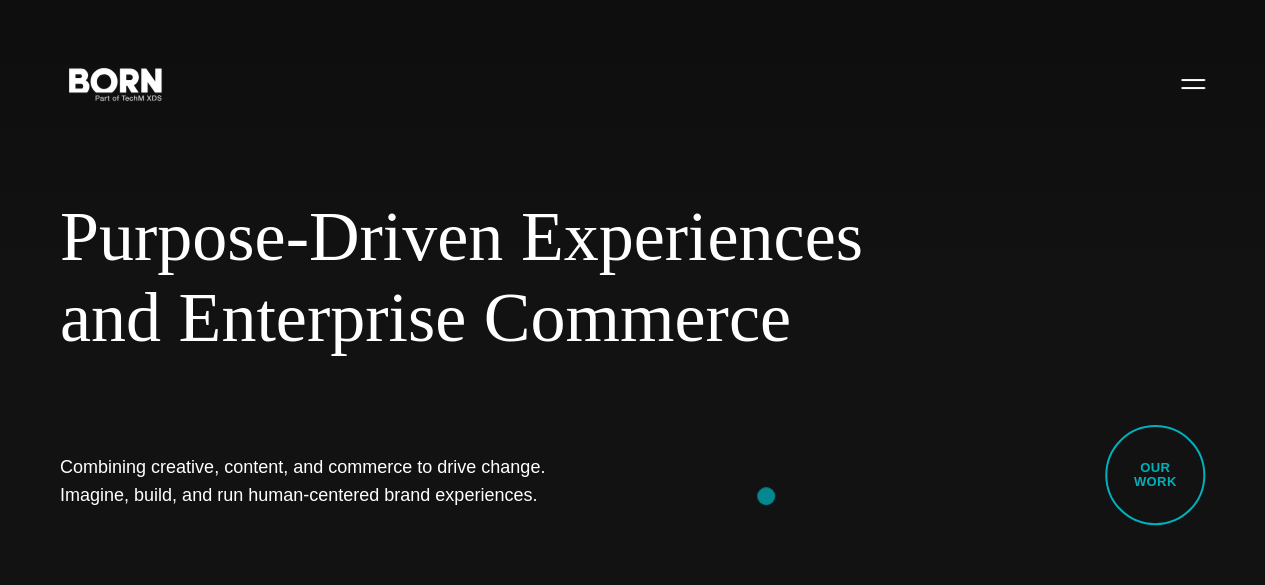 drag, startPoint x: 76, startPoint y: 277, endPoint x: 767, endPoint y: 496, distance: 724.8738 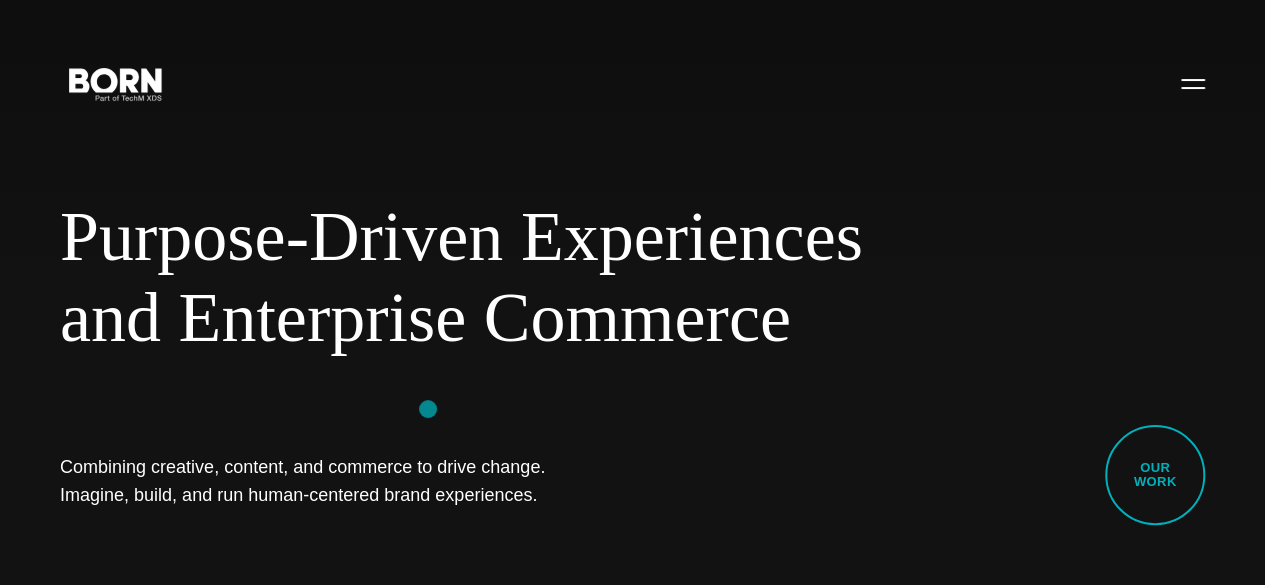 click on "Purpose-Driven Experiences and Enterprise Commerce
Combining creative, content, and commerce to drive change. Imagine, build, and run human-centered brand experiences.
Our Work" at bounding box center (632, 292) 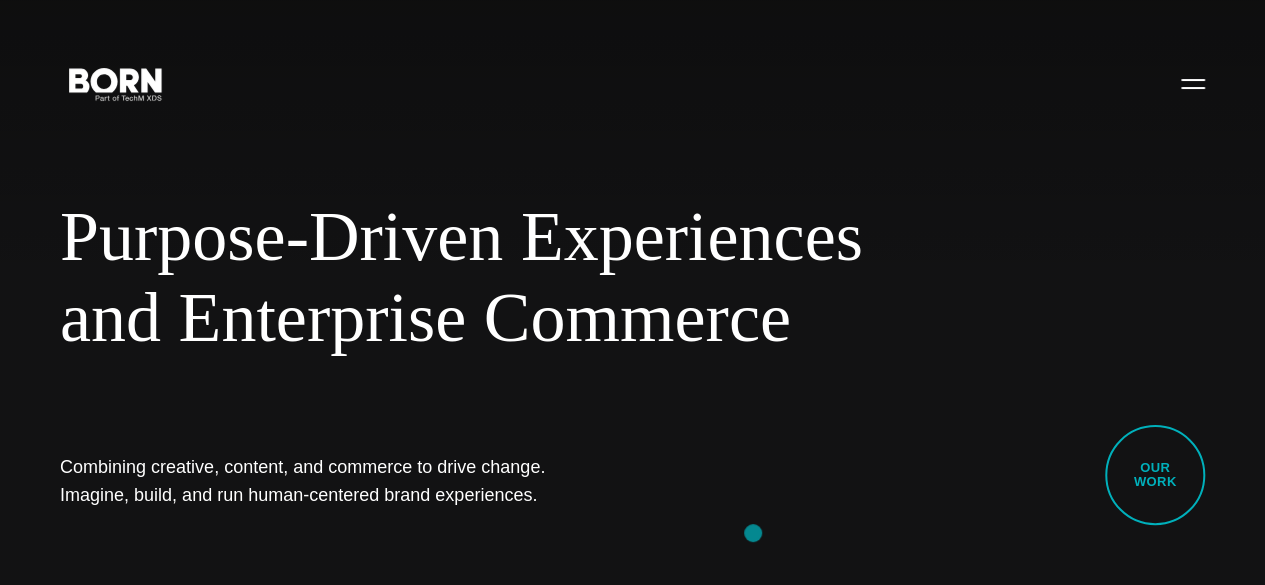 drag, startPoint x: 110, startPoint y: 253, endPoint x: 758, endPoint y: 537, distance: 707.5026 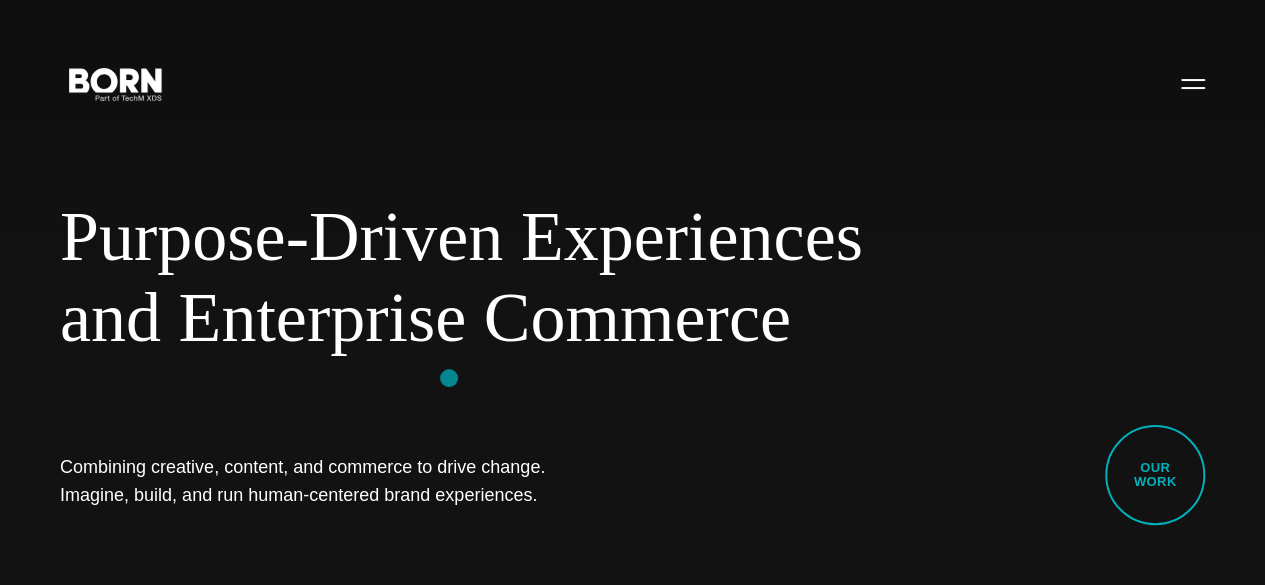 click on "Purpose-Driven Experiences and Enterprise Commerce
Combining creative, content, and commerce to drive change. Imagine, build, and run human-centered brand experiences.
Our Work" at bounding box center [632, 292] 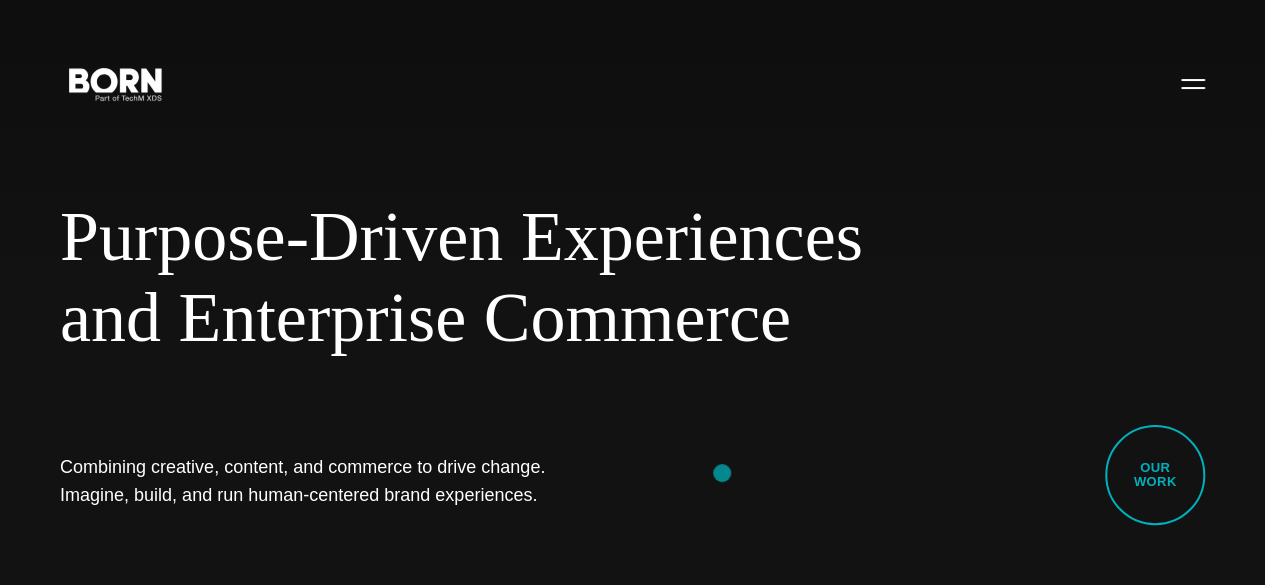 drag, startPoint x: 62, startPoint y: 251, endPoint x: 722, endPoint y: 473, distance: 696.3361 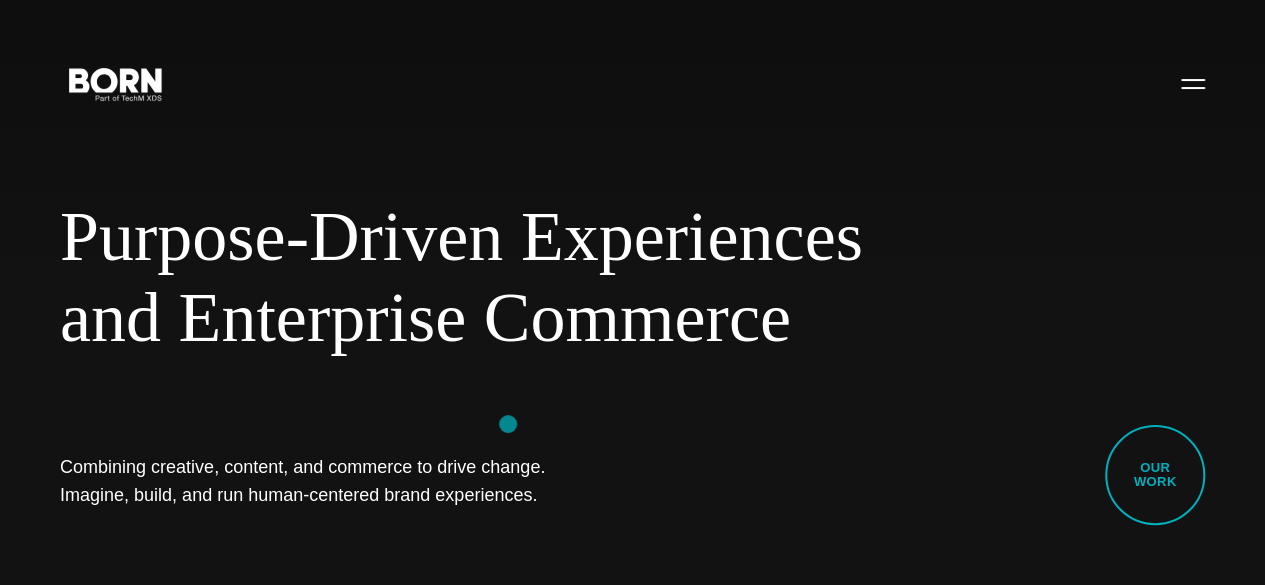 click on "Purpose-Driven Experiences and Enterprise Commerce
Combining creative, content, and commerce to drive change. Imagine, build, and run human-centered brand experiences.
Our Work" at bounding box center (632, 292) 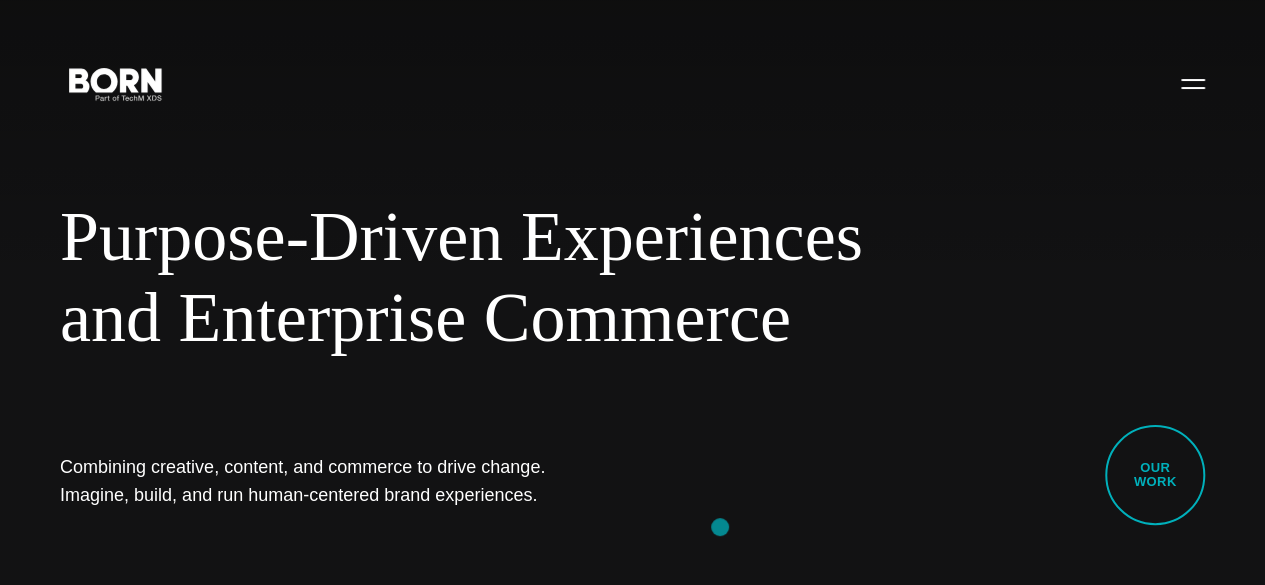 drag, startPoint x: 50, startPoint y: 249, endPoint x: 720, endPoint y: 527, distance: 725.38544 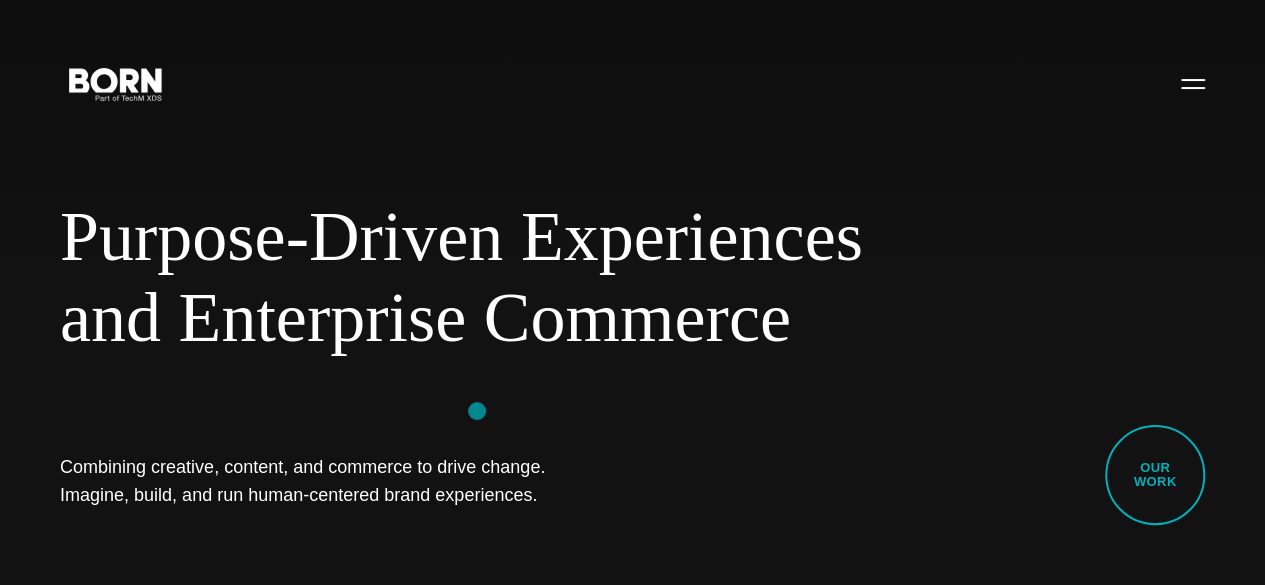 click on "Purpose-Driven Experiences and Enterprise Commerce
Combining creative, content, and commerce to drive change. Imagine, build, and run human-centered brand experiences.
Our Work" at bounding box center (632, 292) 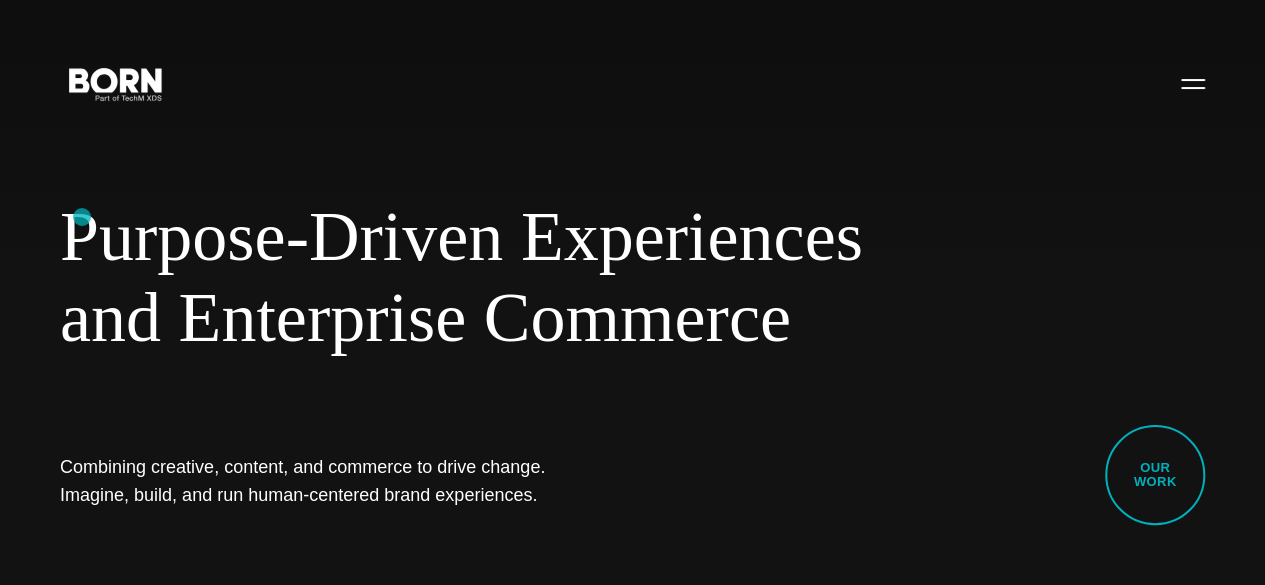 drag, startPoint x: 464, startPoint y: 478, endPoint x: 78, endPoint y: 215, distance: 467.08136 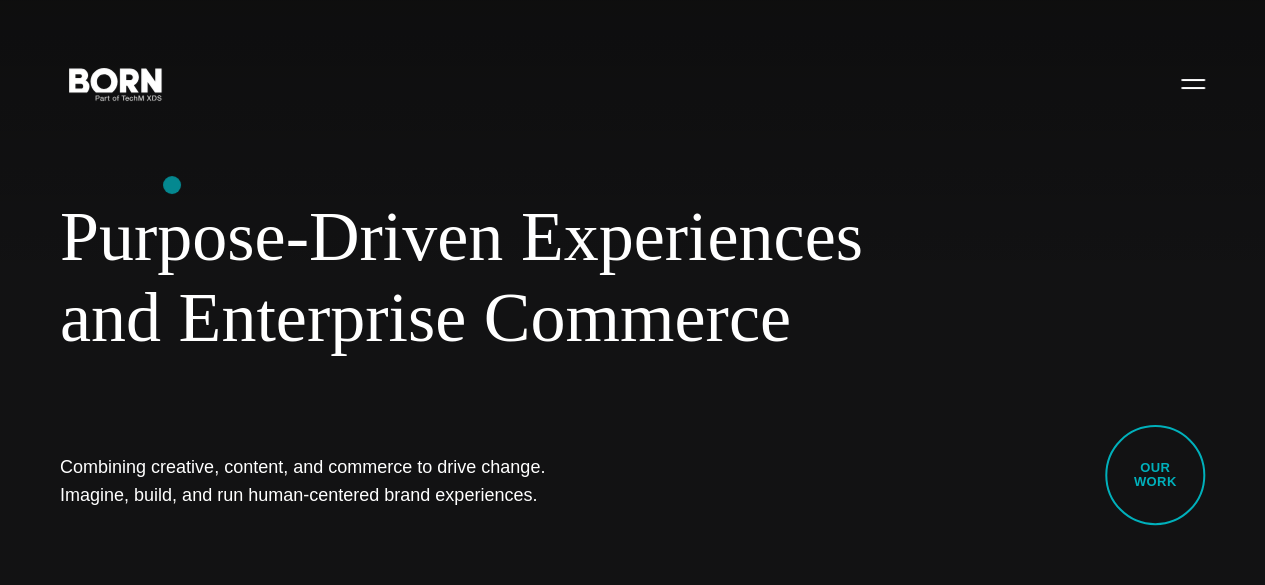 click on "Purpose-Driven Experiences and Enterprise Commerce
Combining creative, content, and commerce to drive change. Imagine, build, and run human-centered brand experiences.
Our Work" at bounding box center [632, 292] 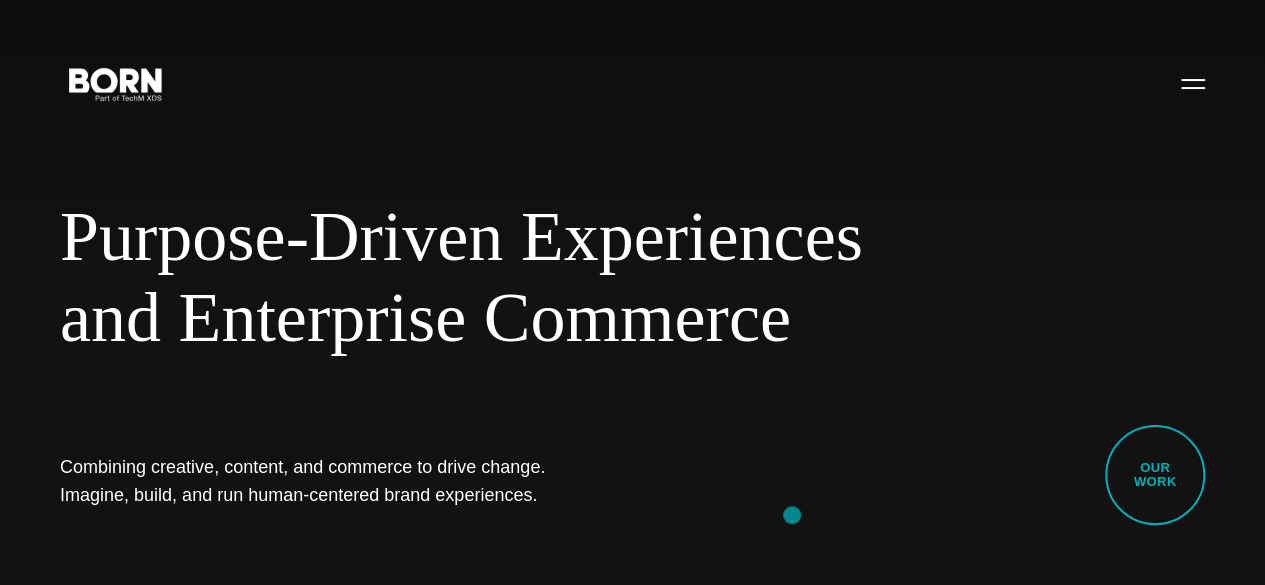 drag, startPoint x: 75, startPoint y: 228, endPoint x: 796, endPoint y: 520, distance: 777.88495 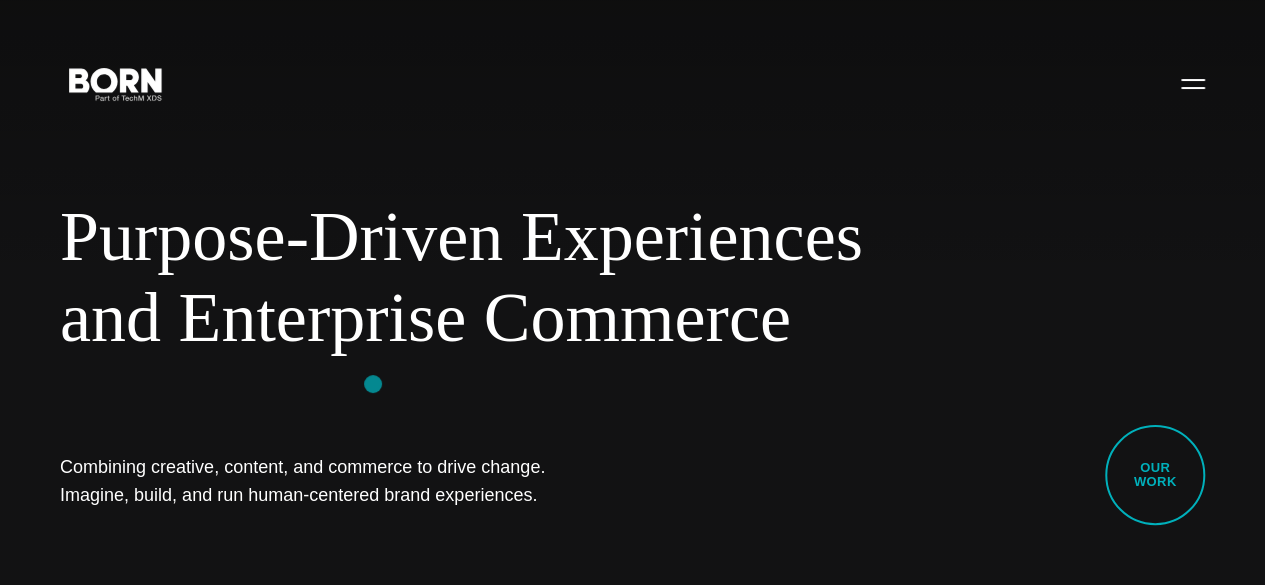 click on "Purpose-Driven Experiences and Enterprise Commerce
Combining creative, content, and commerce to drive change. Imagine, build, and run human-centered brand experiences.
Our Work" at bounding box center [632, 292] 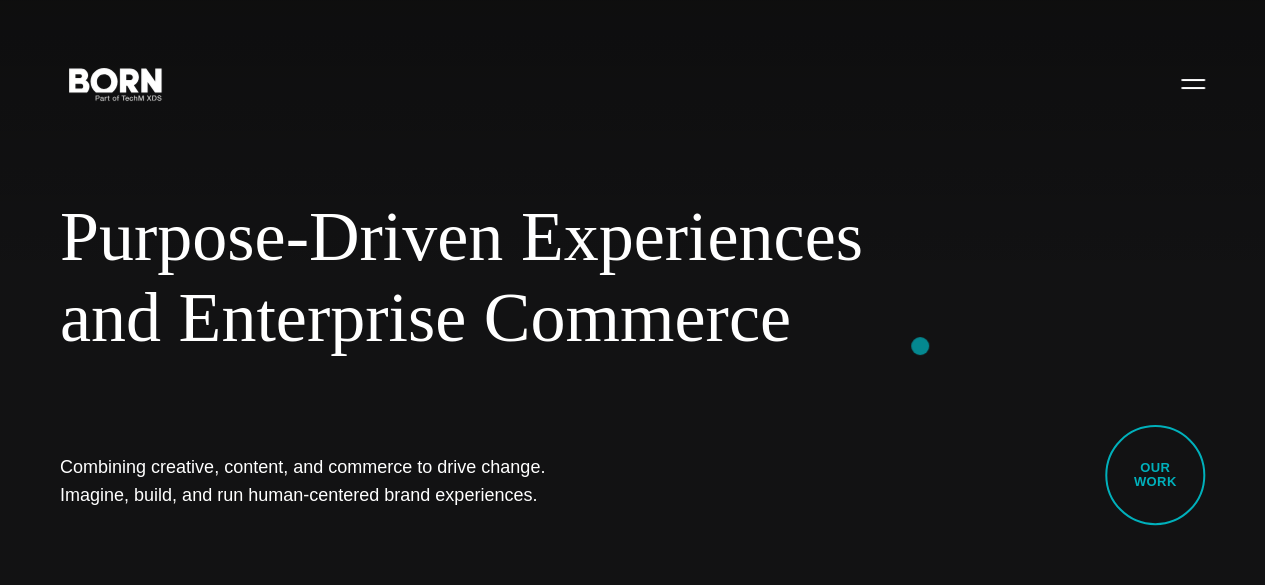 click on "and Enterprise Commerce" at bounding box center (480, 318) 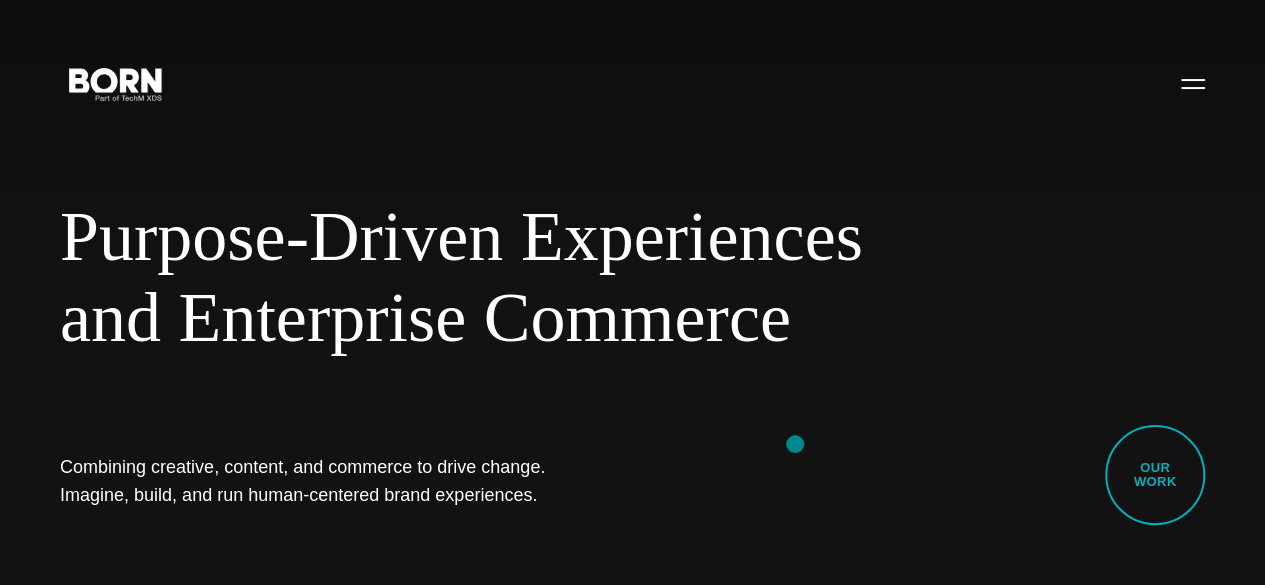click on "Purpose-Driven Experiences and Enterprise Commerce
Combining creative, content, and commerce to drive change. Imagine, build, and run human-centered brand experiences.
Our Work" at bounding box center [632, 292] 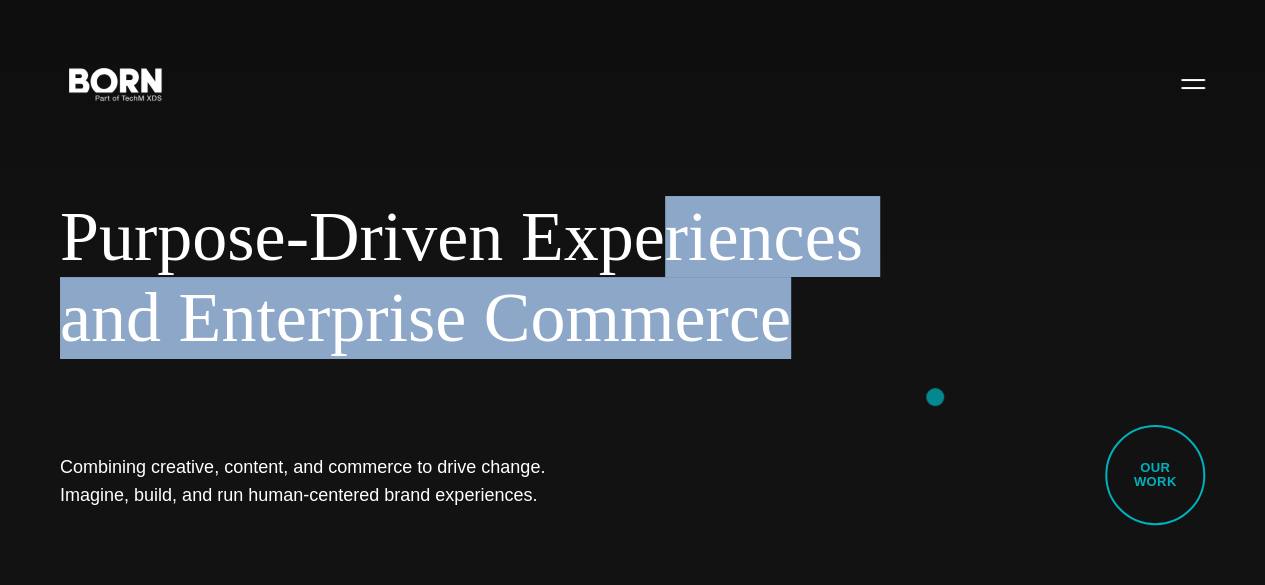 drag, startPoint x: 681, startPoint y: 202, endPoint x: 937, endPoint y: 397, distance: 321.80896 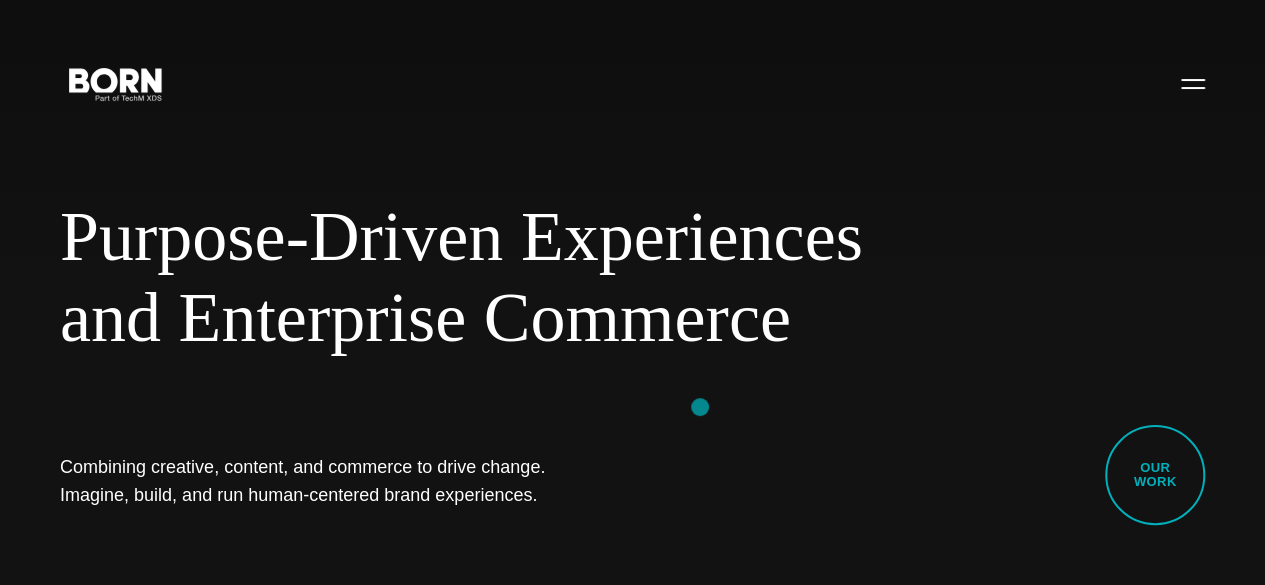 click on "Purpose-Driven Experiences and Enterprise Commerce
Combining creative, content, and commerce to drive change. Imagine, build, and run human-centered brand experiences.
Our Work" at bounding box center [632, 292] 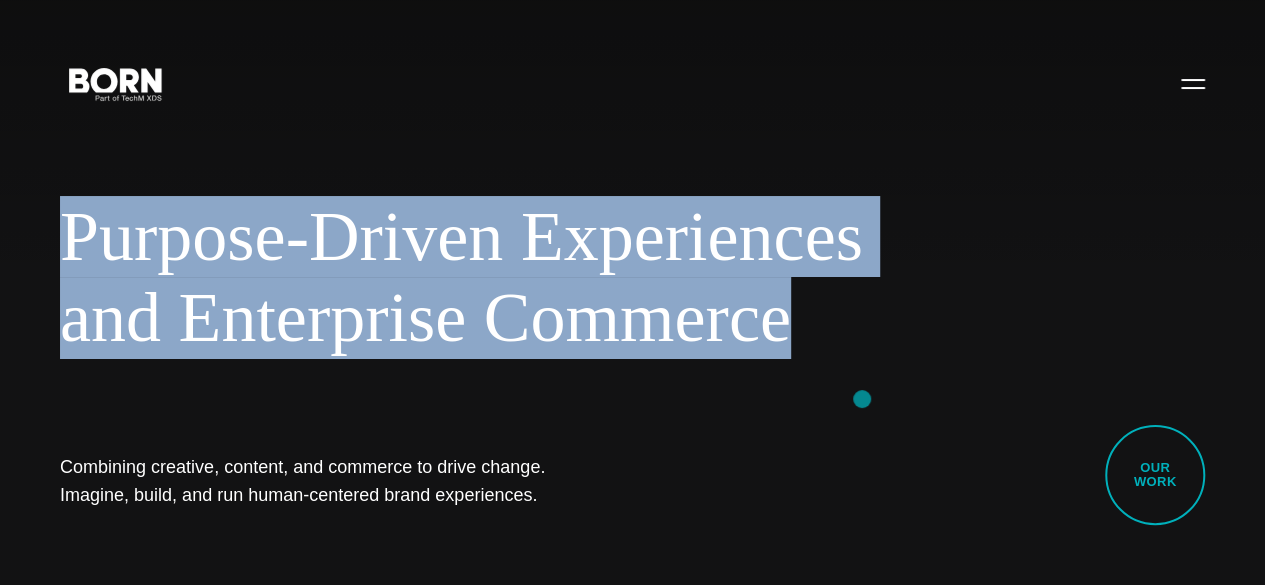 drag, startPoint x: 32, startPoint y: 214, endPoint x: 862, endPoint y: 399, distance: 850.36755 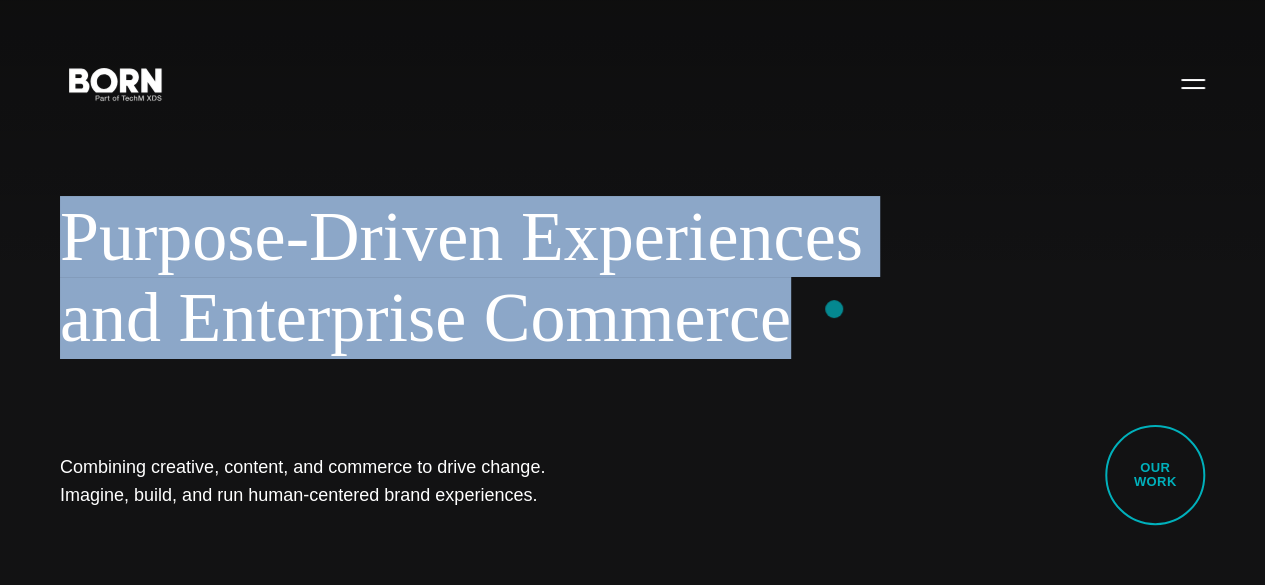 click on "and Enterprise Commerce" at bounding box center [480, 318] 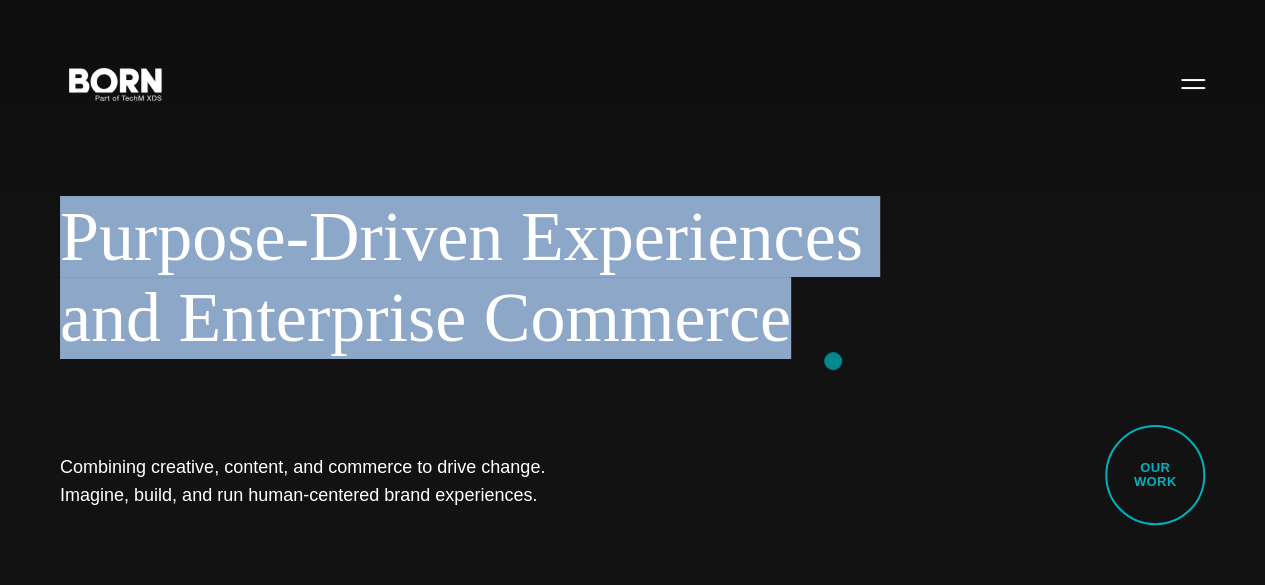 drag, startPoint x: 9, startPoint y: 205, endPoint x: 833, endPoint y: 361, distance: 838.63696 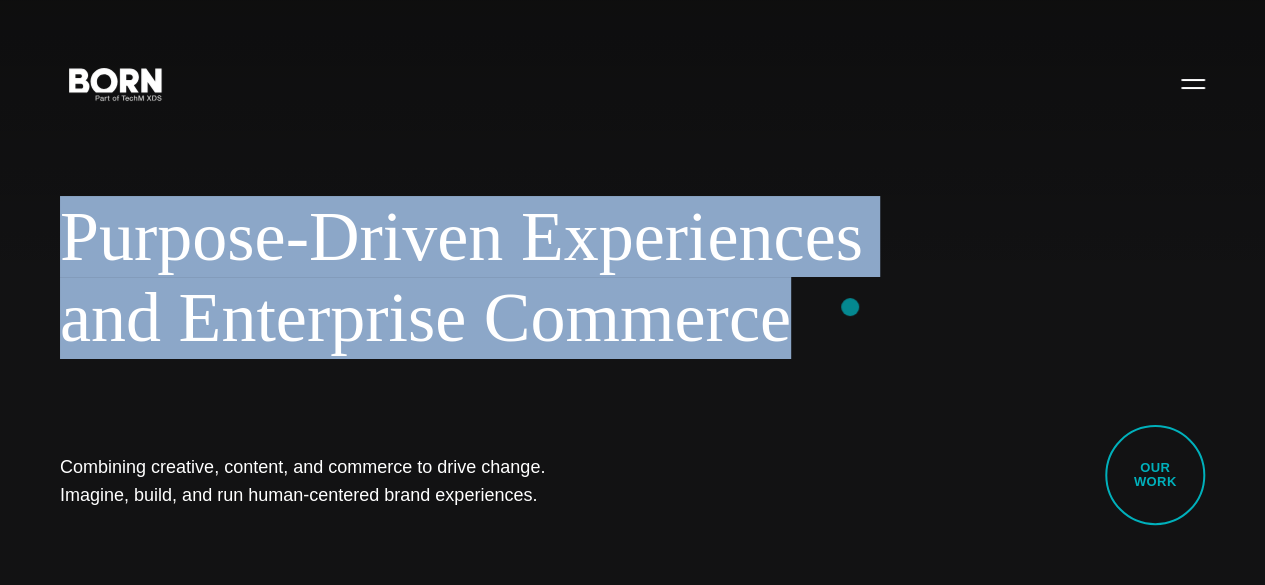 click on "and Enterprise Commerce" at bounding box center (480, 318) 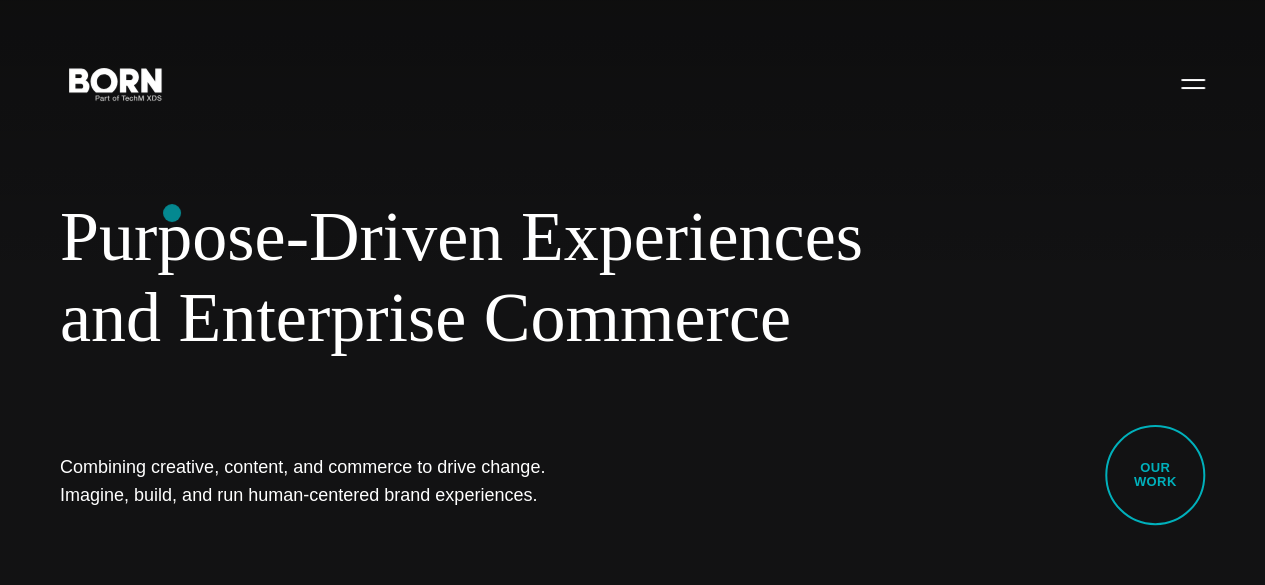 click on "Purpose-Driven Experiences" at bounding box center (480, 237) 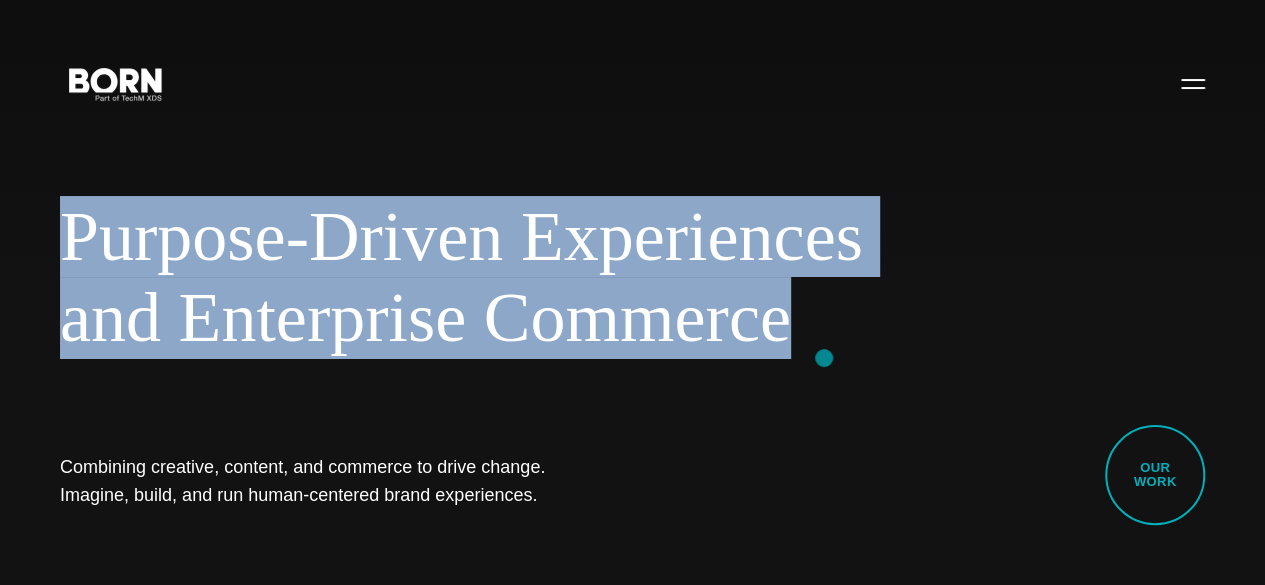 drag, startPoint x: 198, startPoint y: 252, endPoint x: 824, endPoint y: 359, distance: 635.07874 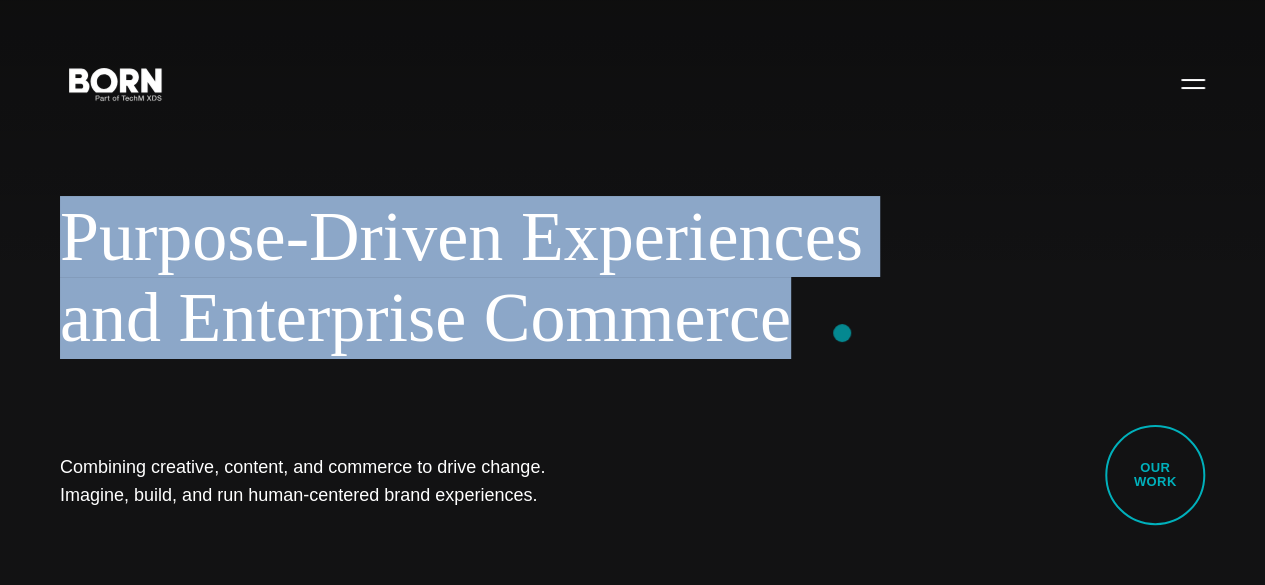 click on "and Enterprise Commerce" at bounding box center [480, 318] 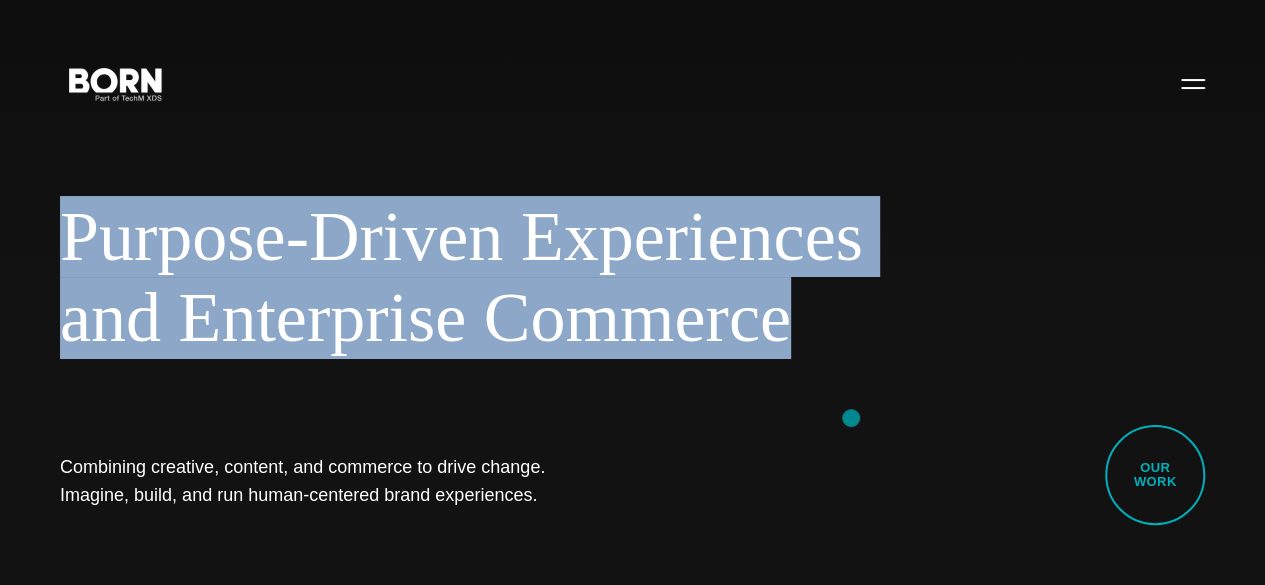 drag, startPoint x: 47, startPoint y: 236, endPoint x: 861, endPoint y: 424, distance: 835.42804 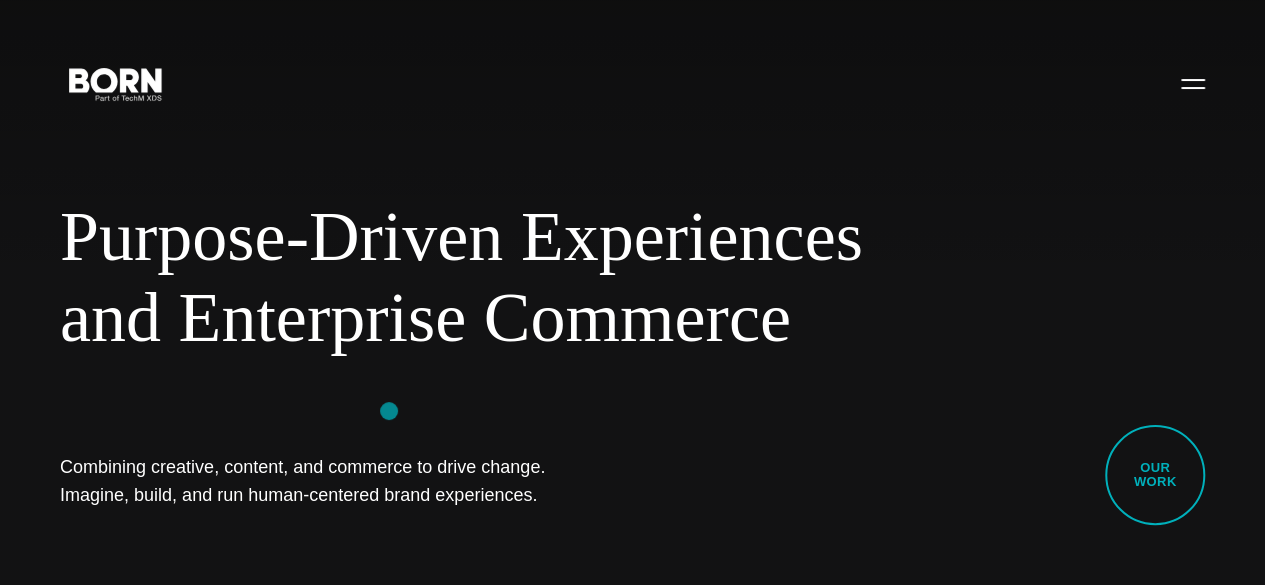 click on "Purpose-Driven Experiences and Enterprise Commerce
Combining creative, content, and commerce to drive change. Imagine, build, and run human-centered brand experiences.
Our Work" at bounding box center (632, 292) 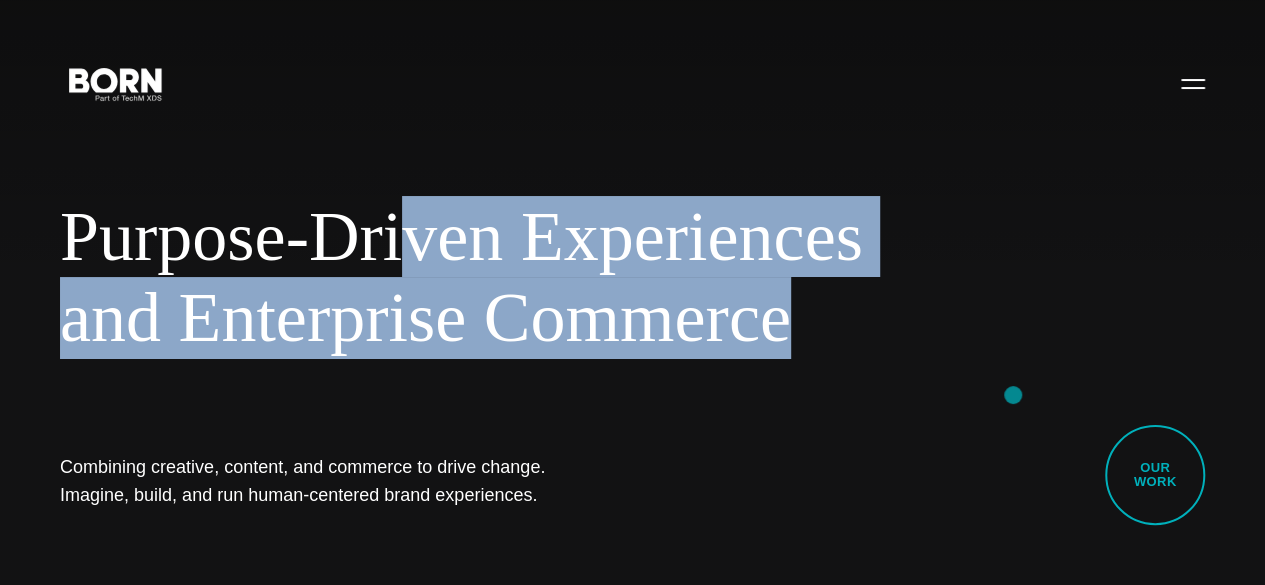 drag, startPoint x: 752, startPoint y: 270, endPoint x: 1013, endPoint y: 395, distance: 289.389 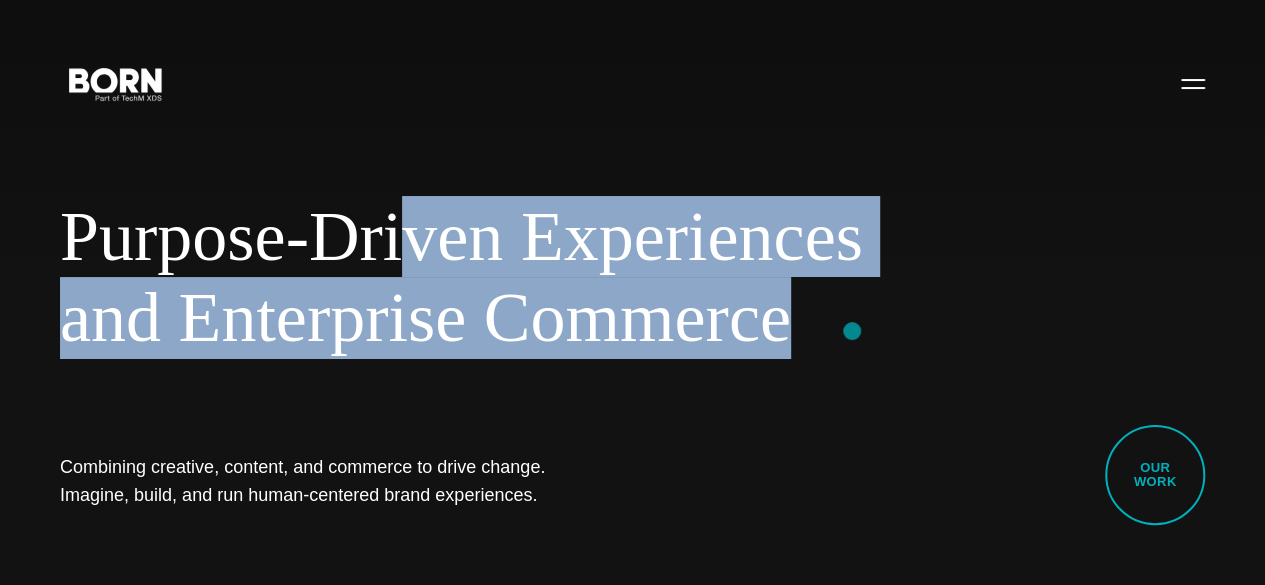 click on "and Enterprise Commerce" at bounding box center [480, 318] 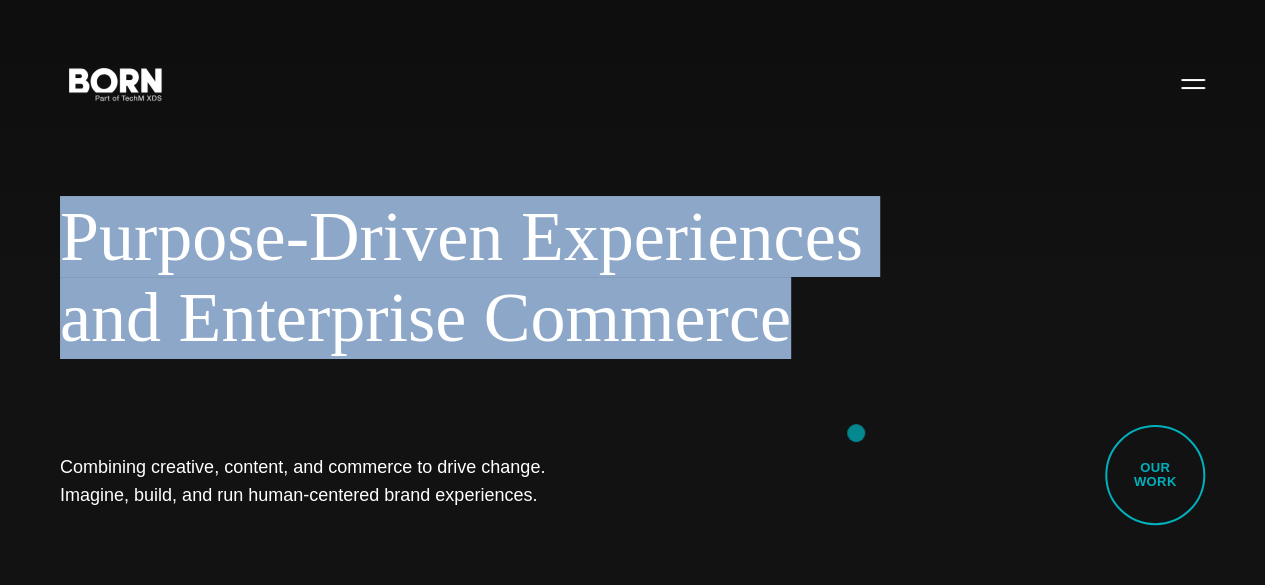 drag, startPoint x: 33, startPoint y: 181, endPoint x: 816, endPoint y: 417, distance: 817.7928 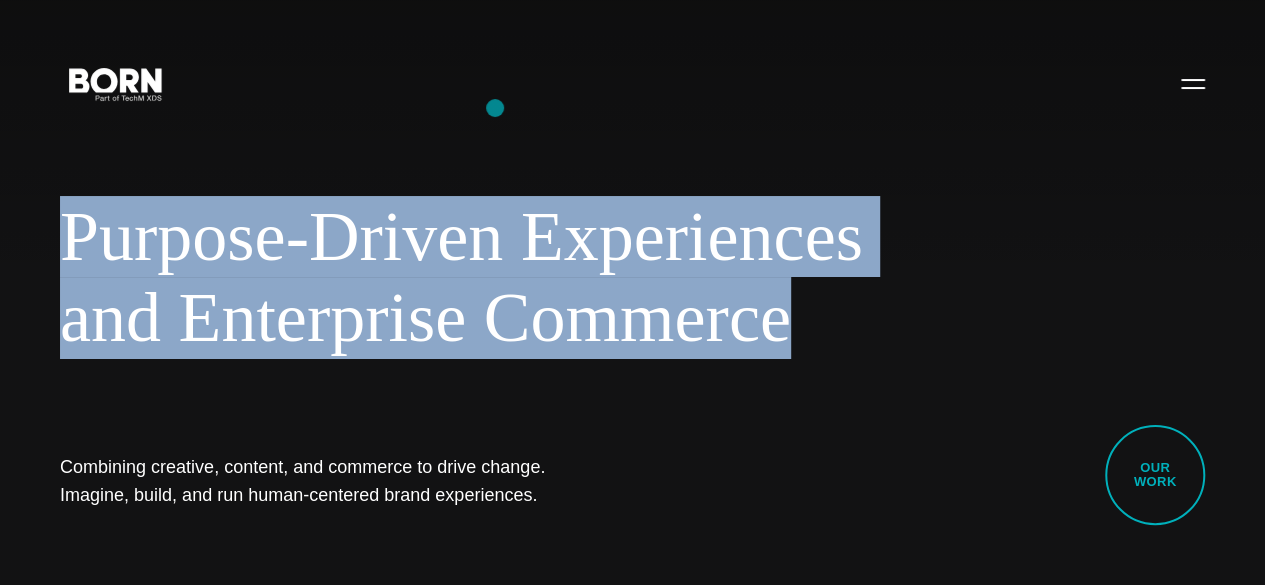 click on "Purpose-Driven Experiences and Enterprise Commerce
Combining creative, content, and commerce to drive change. Imagine, build, and run human-centered brand experiences.
Our Work" at bounding box center [632, 292] 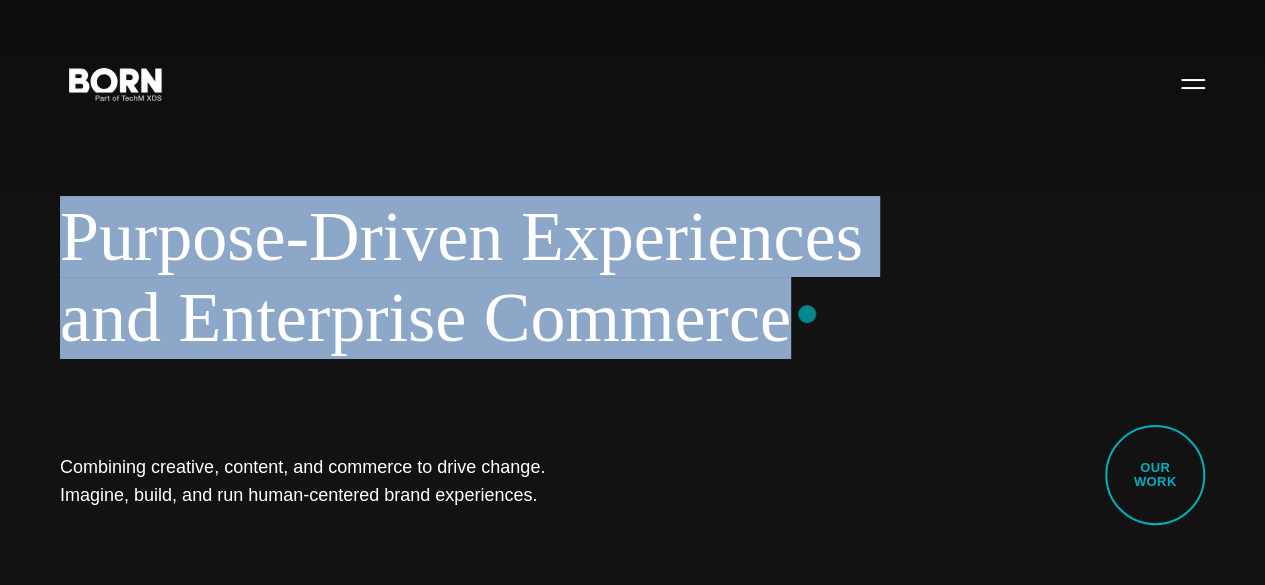 drag, startPoint x: 13, startPoint y: 224, endPoint x: 807, endPoint y: 314, distance: 799.0845 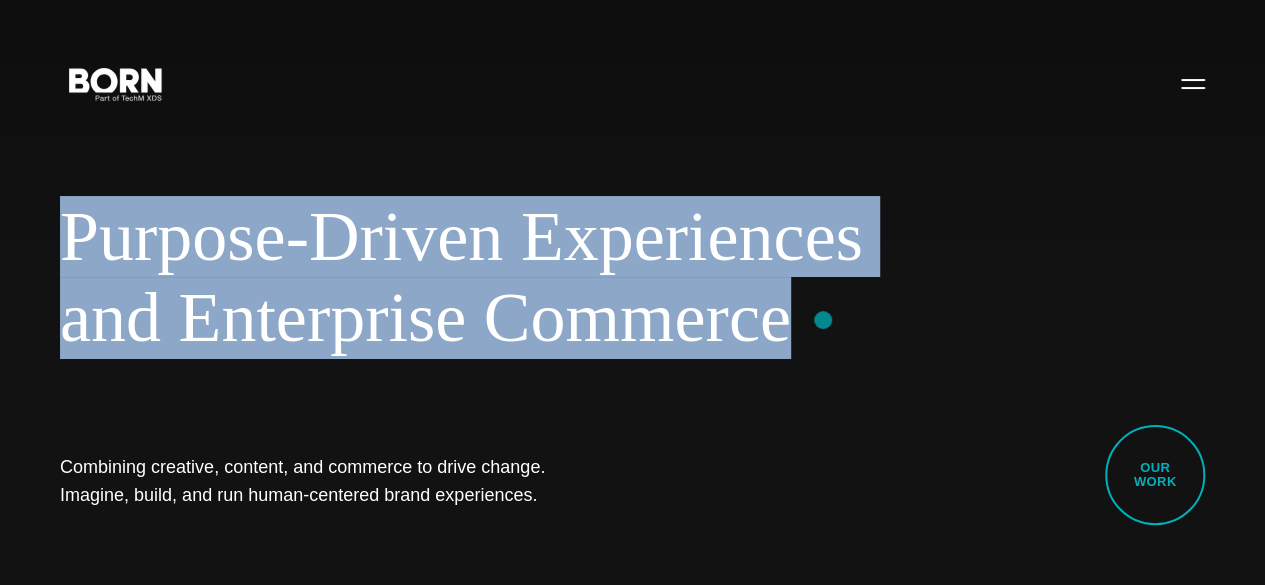 click on "and Enterprise Commerce" at bounding box center (480, 318) 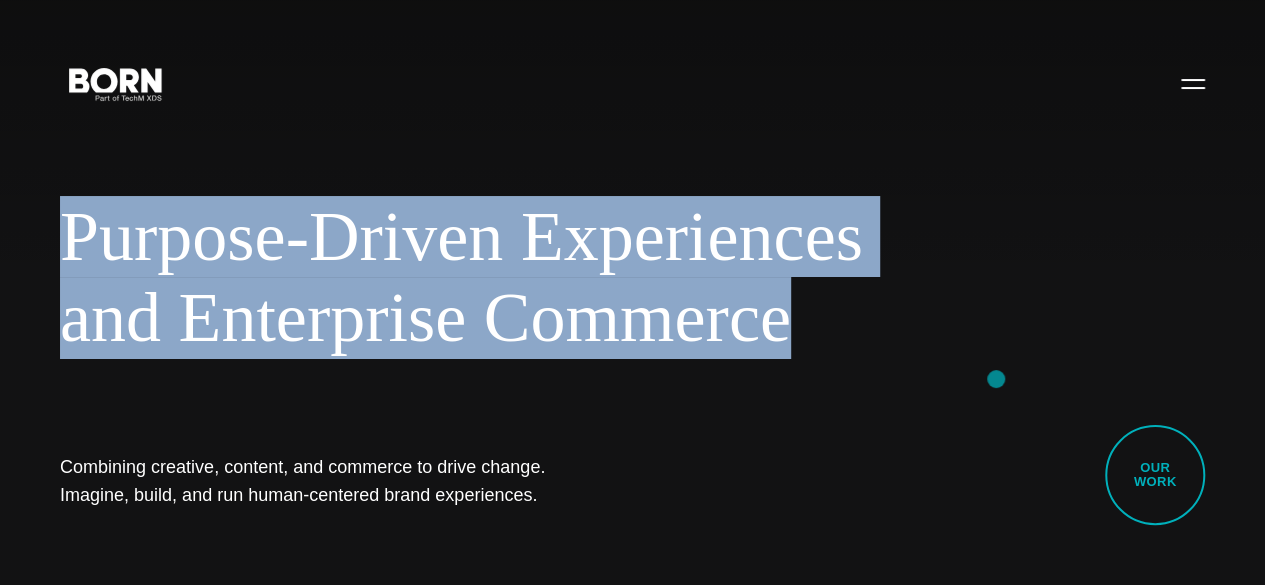 drag, startPoint x: 52, startPoint y: 242, endPoint x: 996, endPoint y: 379, distance: 953.8894 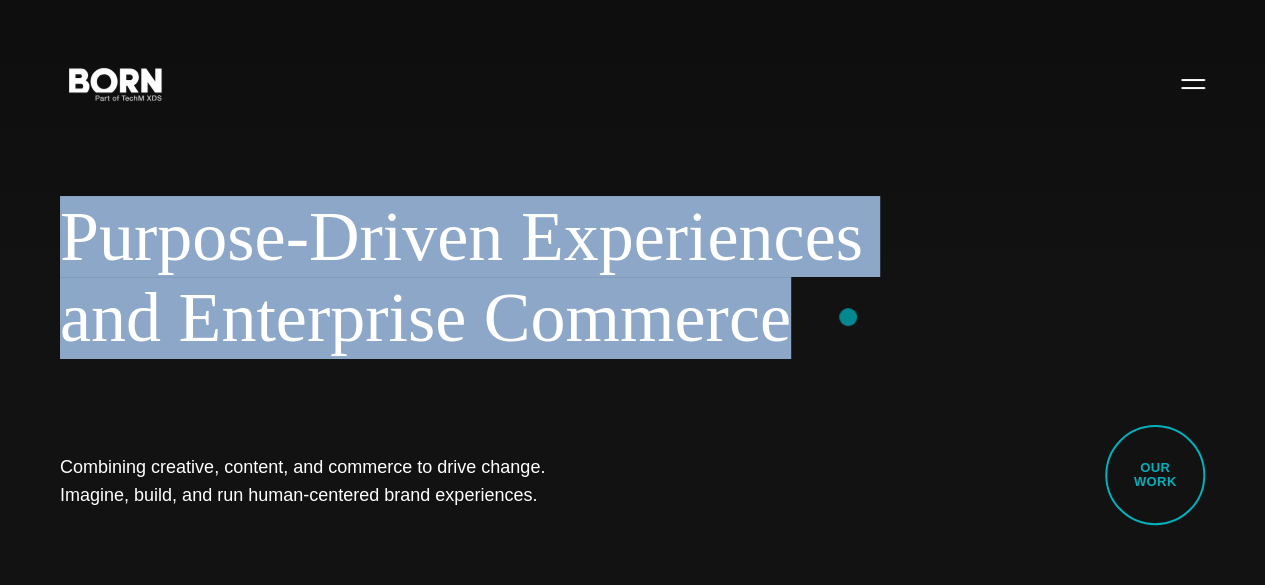 click on "and Enterprise Commerce" at bounding box center [480, 318] 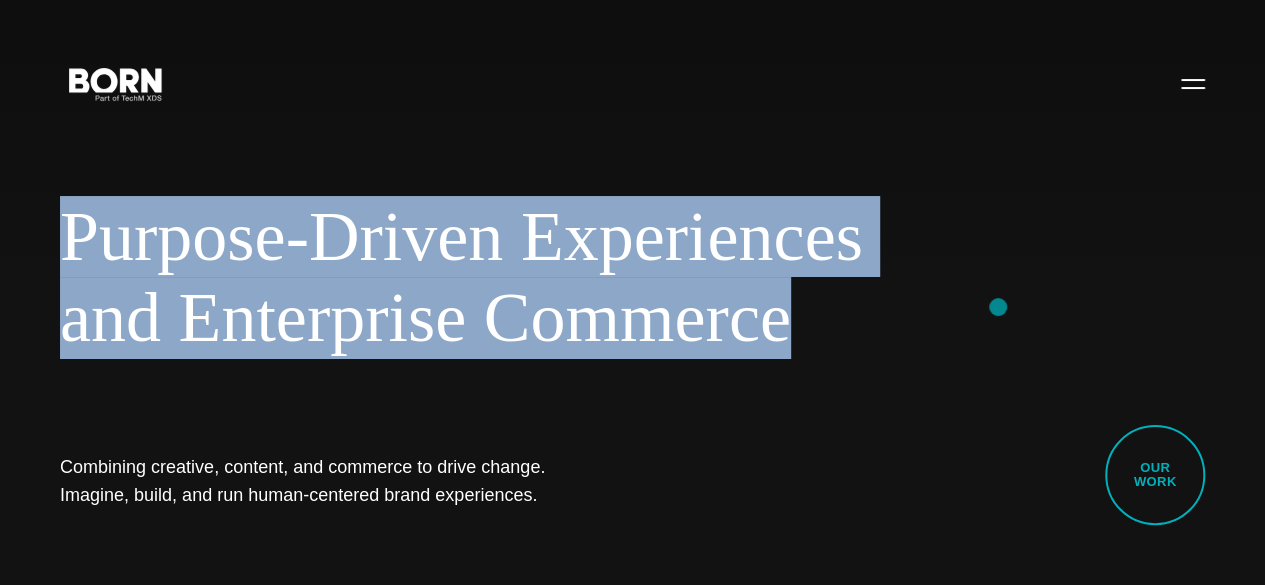 drag, startPoint x: 42, startPoint y: 199, endPoint x: 979, endPoint y: 313, distance: 943.9094 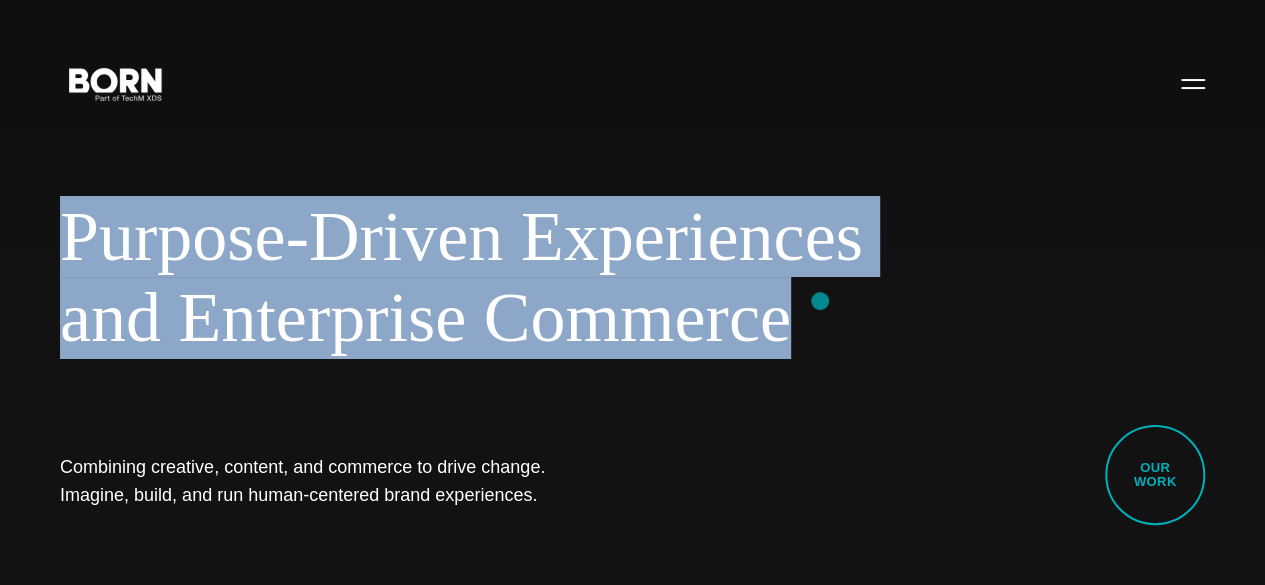 click on "and Enterprise Commerce" at bounding box center [480, 318] 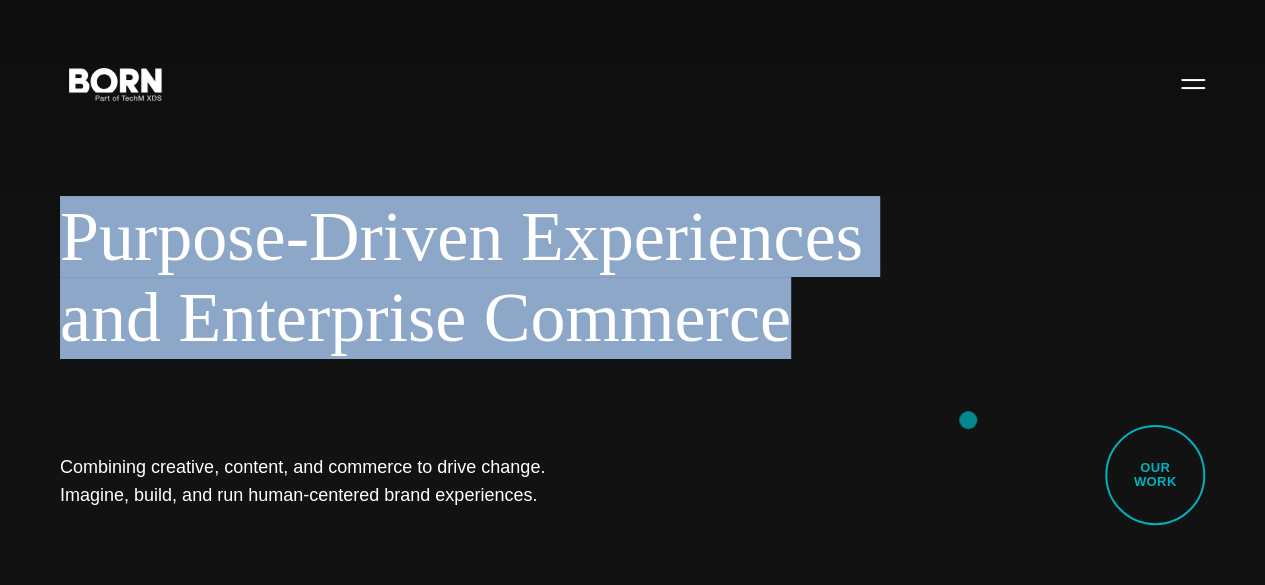 drag, startPoint x: 0, startPoint y: 265, endPoint x: 970, endPoint y: 422, distance: 982.62354 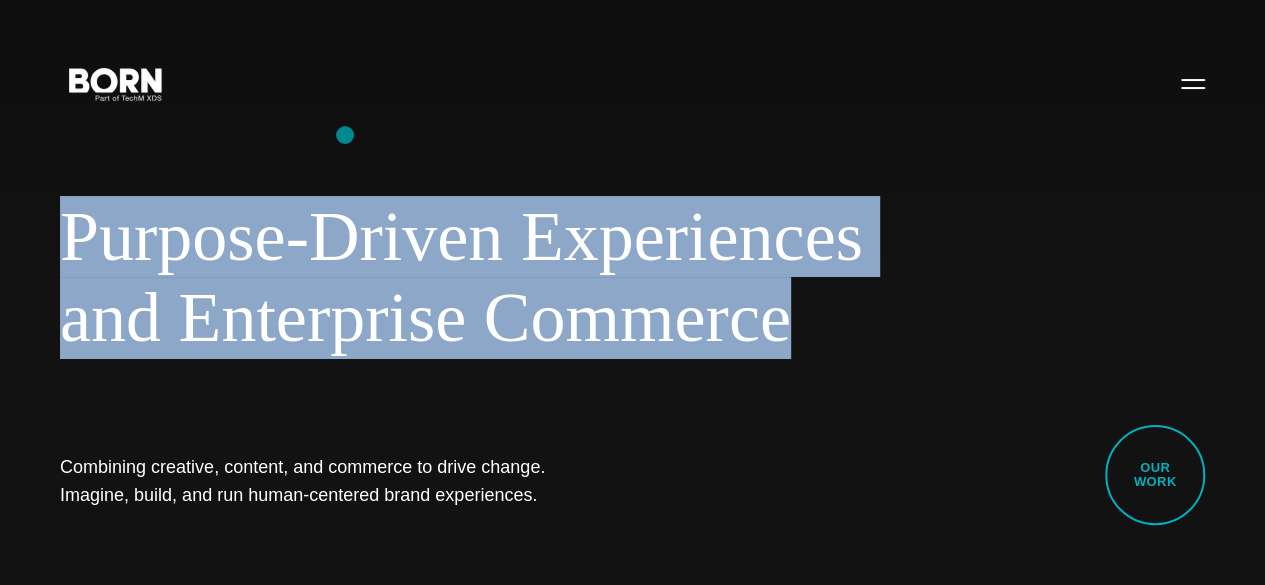 click on "Purpose-Driven Experiences and Enterprise Commerce
Combining creative, content, and commerce to drive change. Imagine, build, and run human-centered brand experiences.
Our Work" at bounding box center [632, 292] 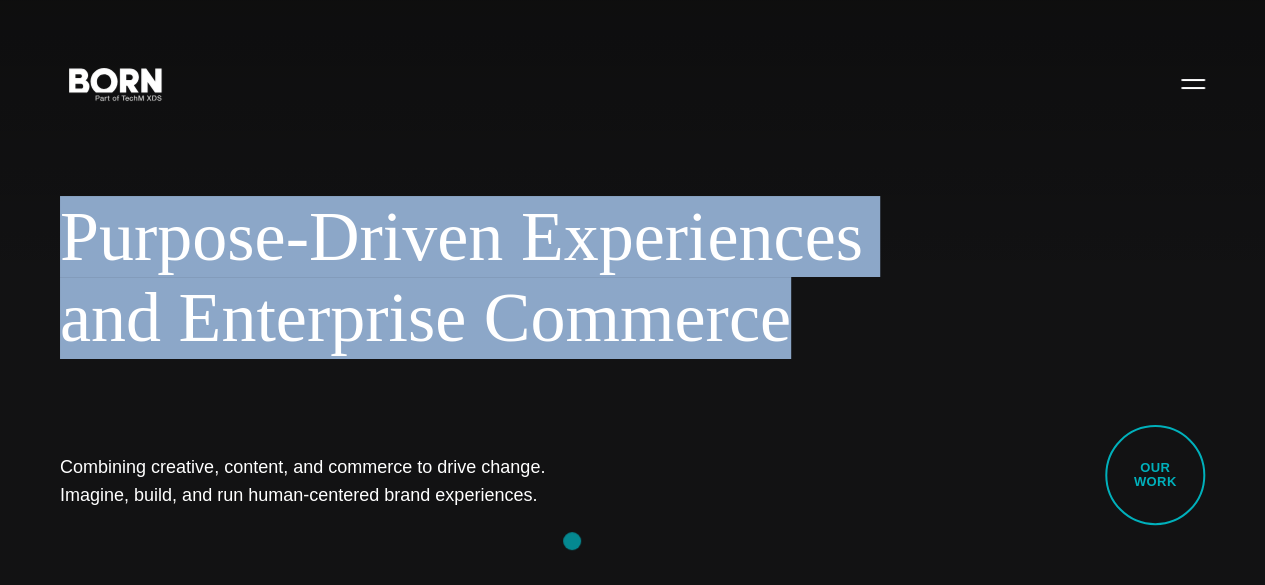 drag, startPoint x: 95, startPoint y: 227, endPoint x: 572, endPoint y: 539, distance: 569.9763 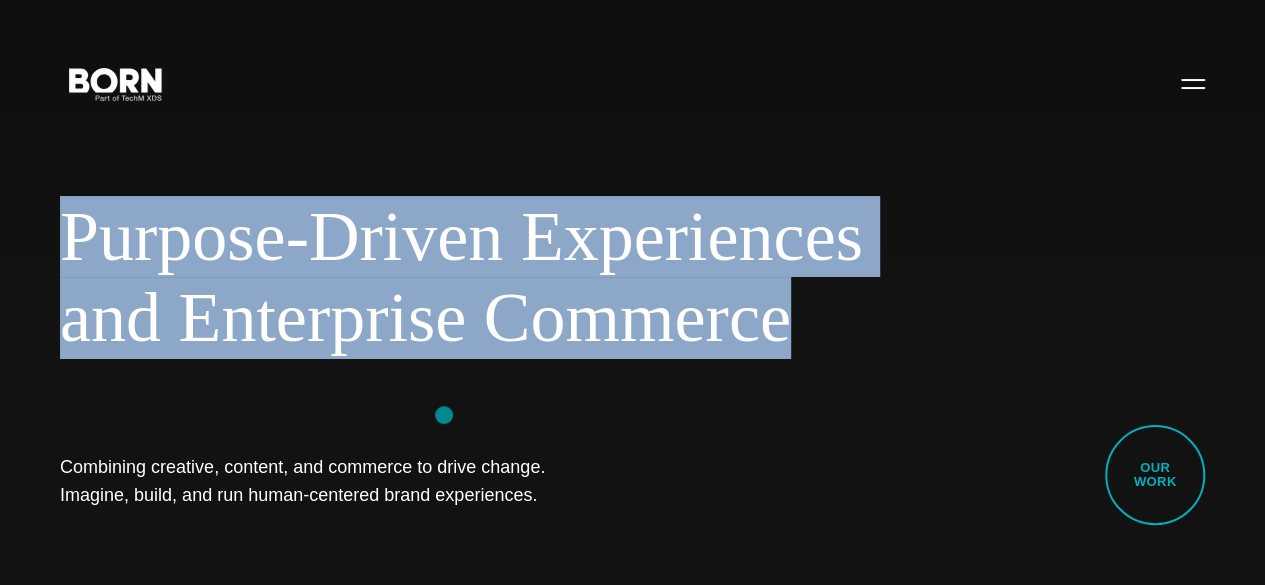 click on "Purpose-Driven Experiences and Enterprise Commerce
Combining creative, content, and commerce to drive change. Imagine, build, and run human-centered brand experiences.
Our Work" at bounding box center (632, 292) 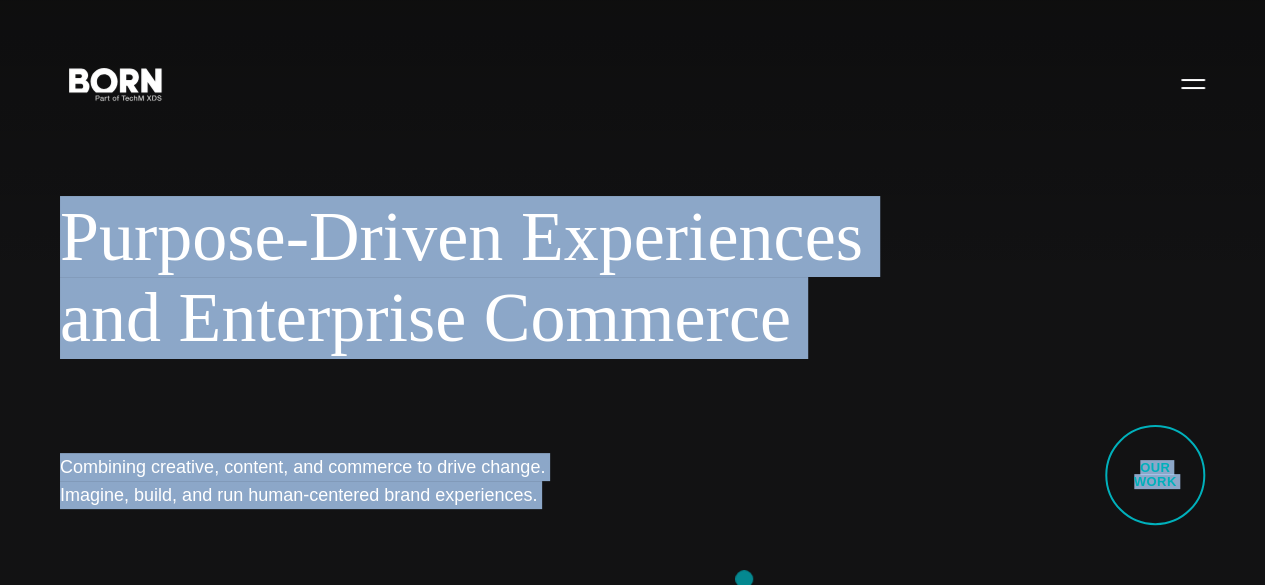 drag, startPoint x: 50, startPoint y: 198, endPoint x: 763, endPoint y: 612, distance: 824.47864 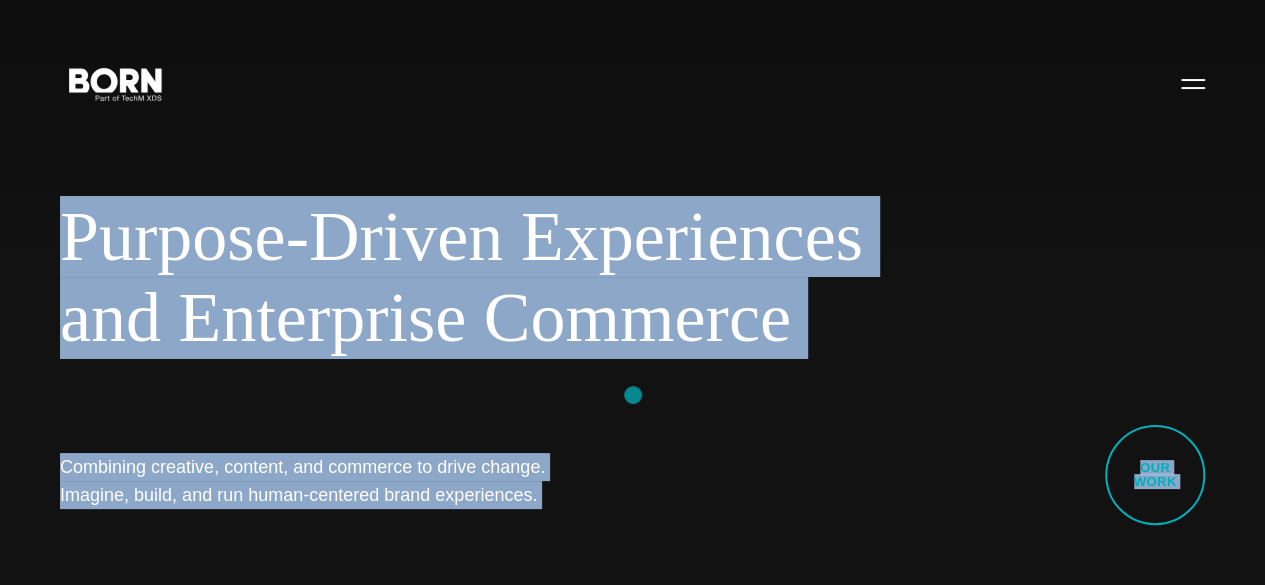 click on "Purpose-Driven Experiences and Enterprise Commerce
Combining creative, content, and commerce to drive change. Imagine, build, and run human-centered brand experiences.
Our Work" at bounding box center (632, 292) 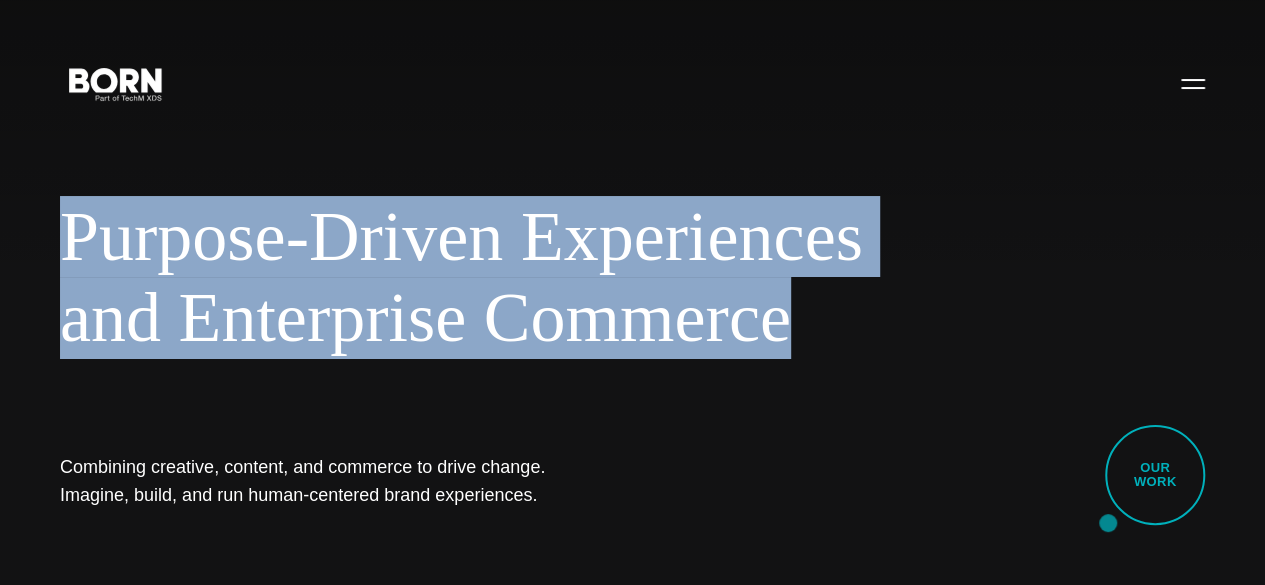 drag, startPoint x: 54, startPoint y: 229, endPoint x: 1108, endPoint y: 523, distance: 1094.2358 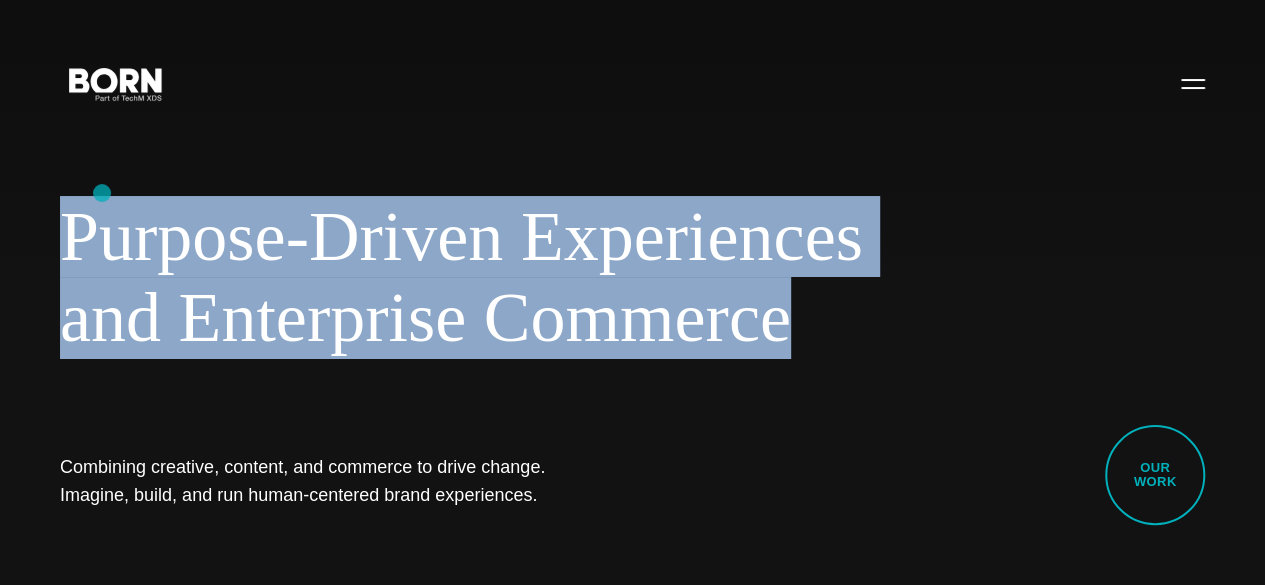 click on "Purpose-Driven Experiences and Enterprise Commerce
Combining creative, content, and commerce to drive change. Imagine, build, and run human-centered brand experiences.
Our Work" at bounding box center [632, 292] 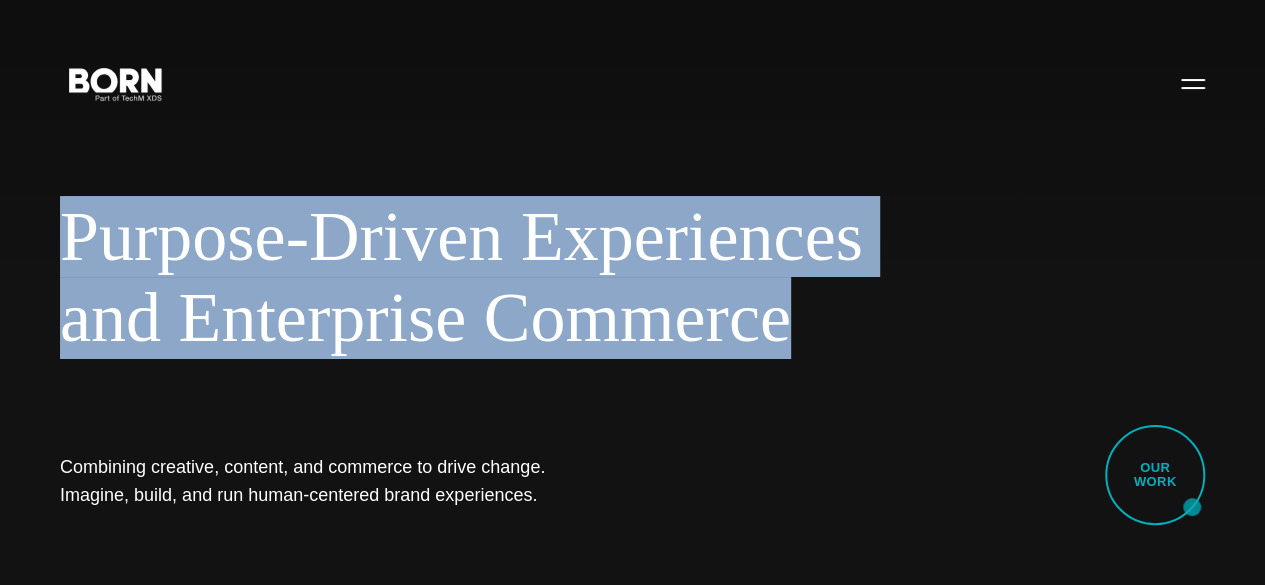 drag, startPoint x: 22, startPoint y: 199, endPoint x: 1192, endPoint y: 507, distance: 1209.8612 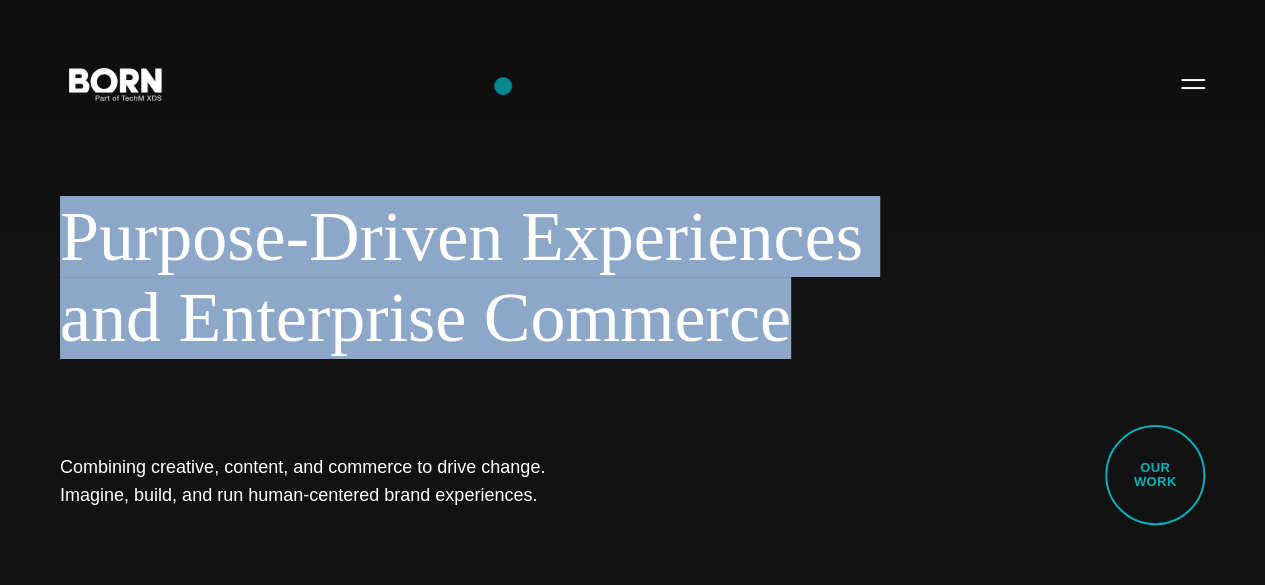 click on "Purpose-Driven Experiences and Enterprise Commerce
Combining creative, content, and commerce to drive change. Imagine, build, and run human-centered brand experiences.
Our Work" at bounding box center [632, 292] 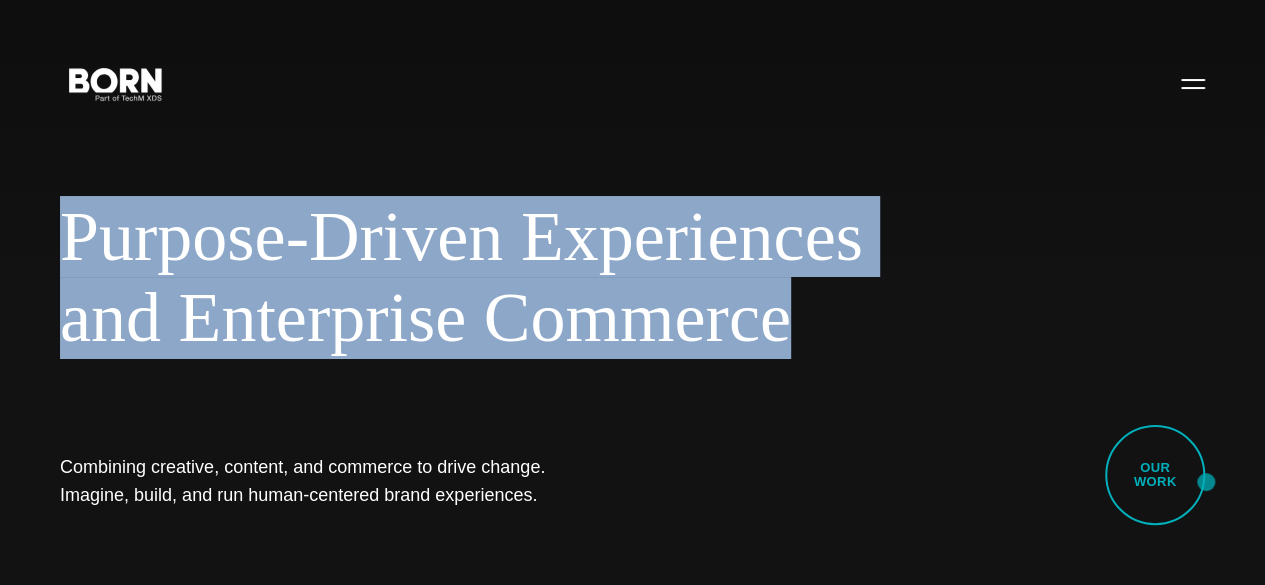 drag, startPoint x: 114, startPoint y: 242, endPoint x: 1206, endPoint y: 479, distance: 1117.4225 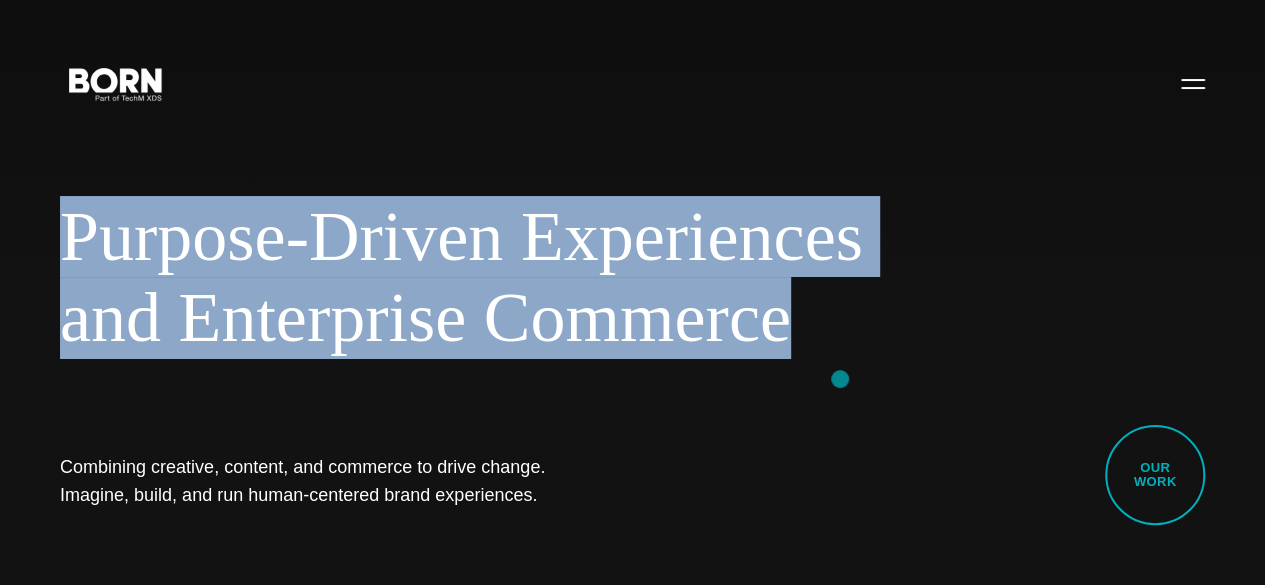 click on "Purpose-Driven Experiences and Enterprise Commerce
Combining creative, content, and commerce to drive change. Imagine, build, and run human-centered brand experiences.
Our Work" at bounding box center (632, 292) 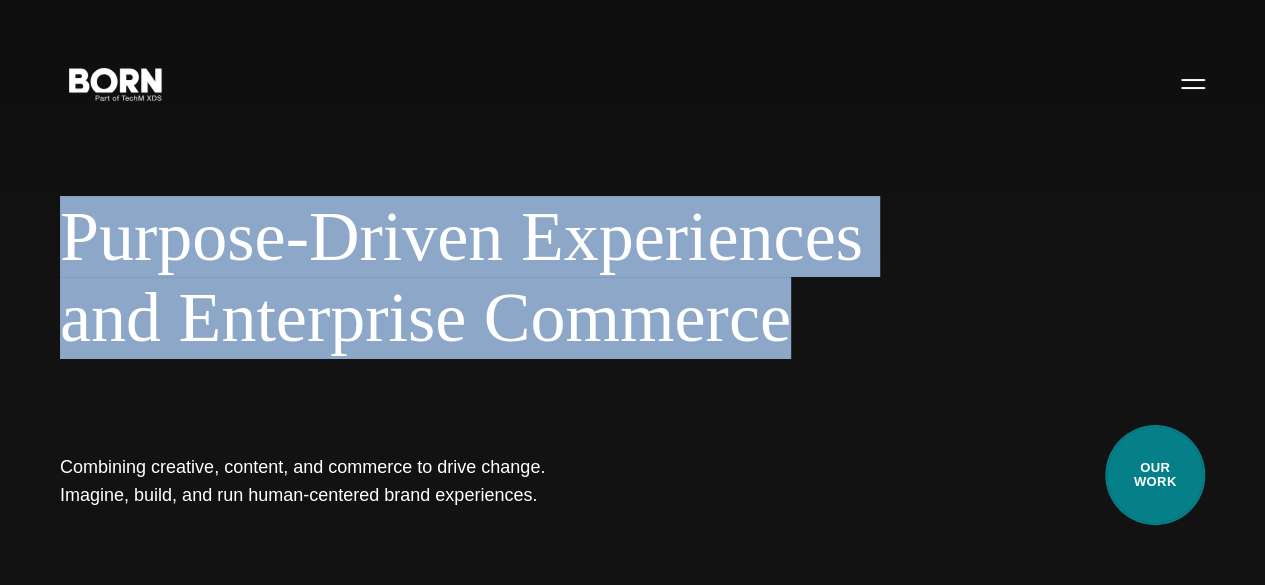 drag, startPoint x: 48, startPoint y: 225, endPoint x: 1185, endPoint y: 463, distance: 1161.6423 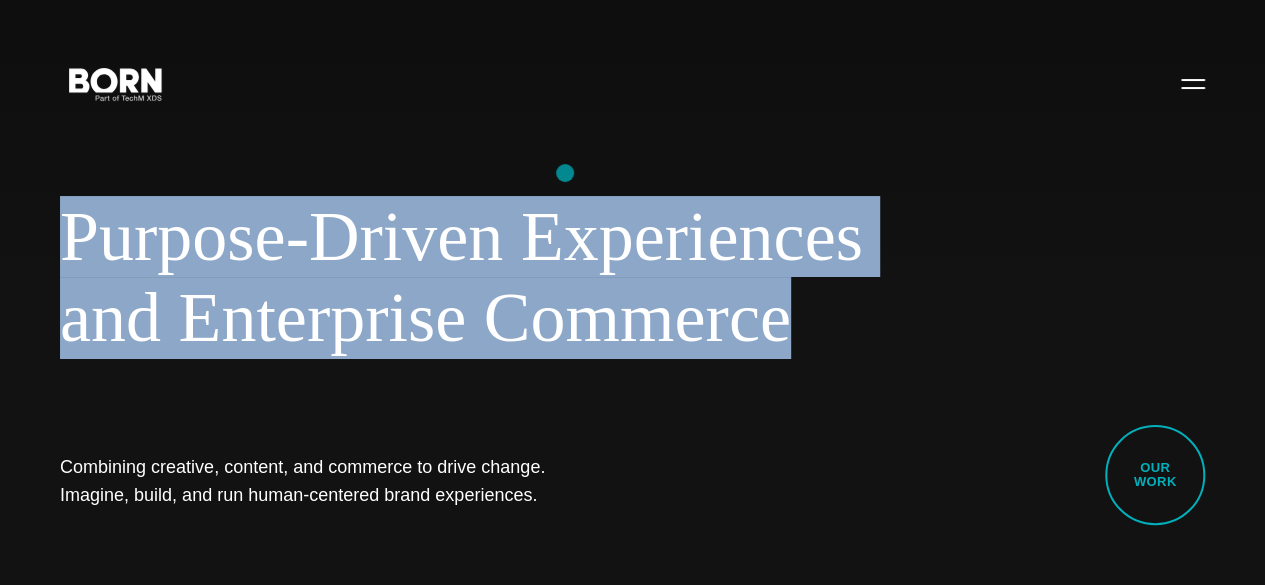 click on "Purpose-Driven Experiences and Enterprise Commerce
Combining creative, content, and commerce to drive change. Imagine, build, and run human-centered brand experiences.
Our Work" at bounding box center [632, 292] 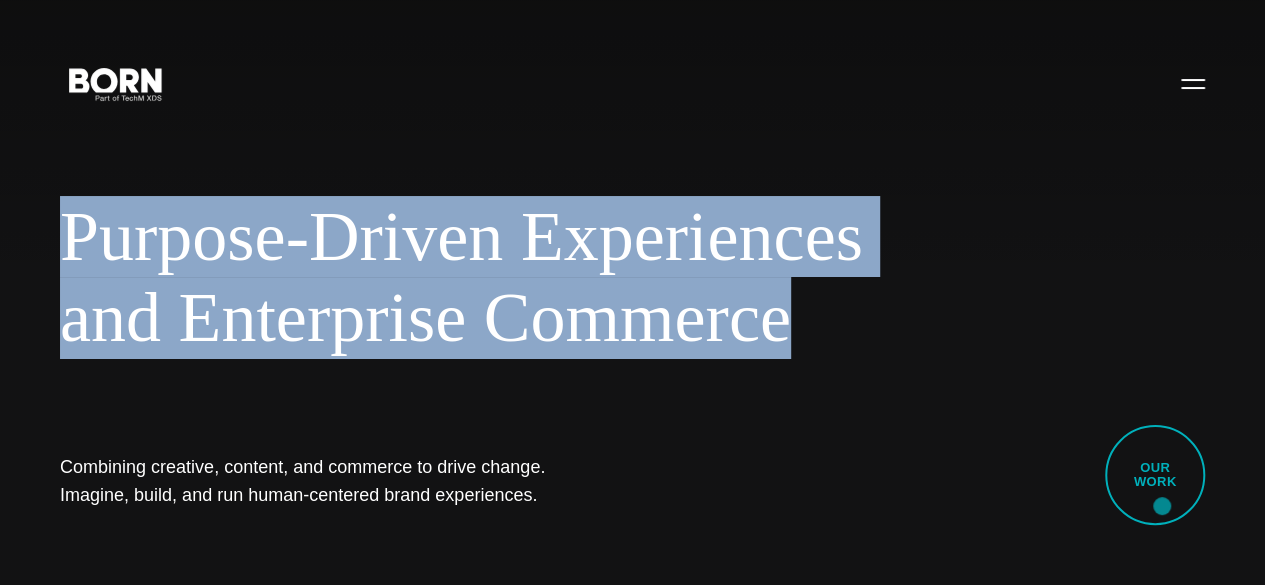 drag, startPoint x: 60, startPoint y: 129, endPoint x: 1162, endPoint y: 506, distance: 1164.703 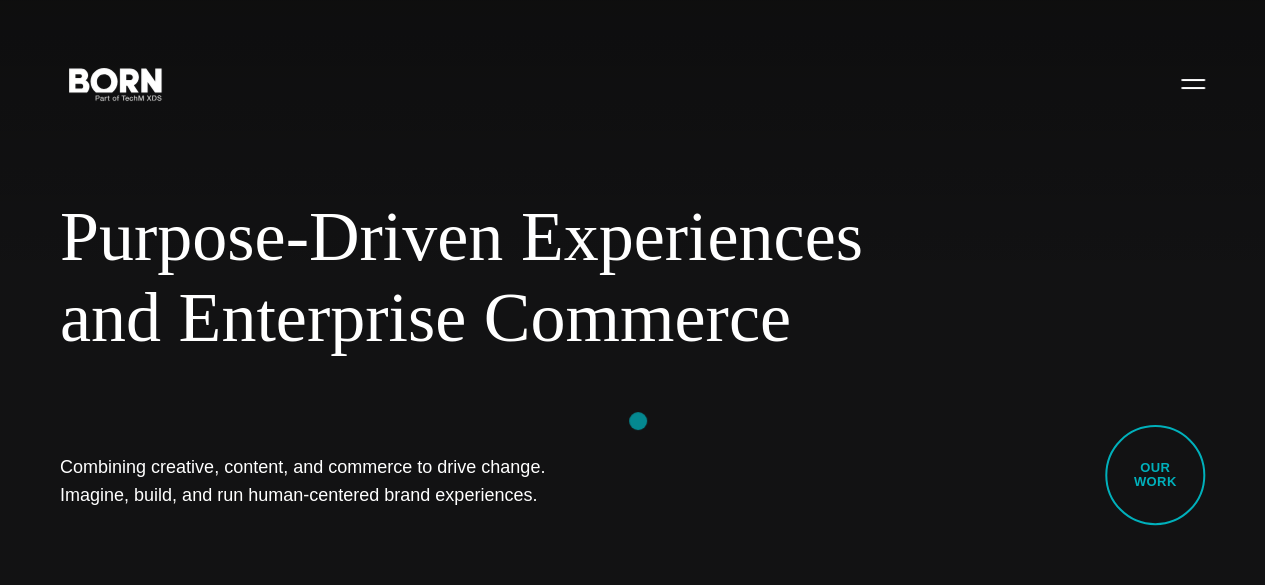 click on "Purpose-Driven Experiences and Enterprise Commerce
Combining creative, content, and commerce to drive change. Imagine, build, and run human-centered brand experiences.
Our Work" at bounding box center (632, 292) 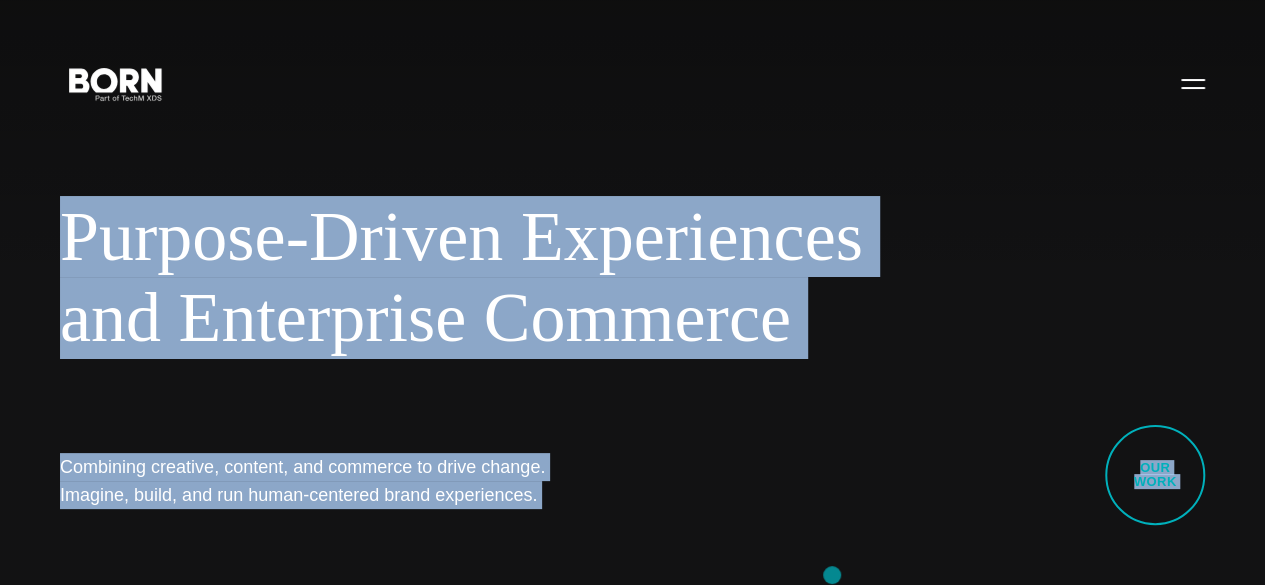 drag, startPoint x: 118, startPoint y: 231, endPoint x: 1103, endPoint y: 611, distance: 1055.758 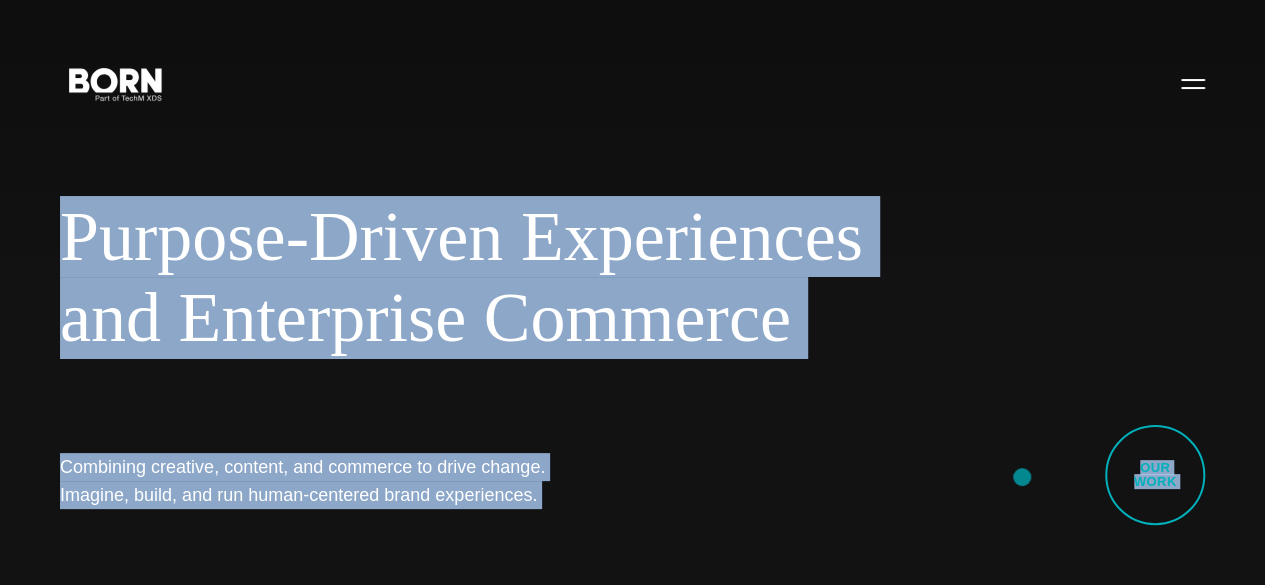 click on "Purpose-Driven Experiences and Enterprise Commerce
Combining creative, content, and commerce to drive change. Imagine, build, and run human-centered brand experiences.
Our Work" at bounding box center [632, 292] 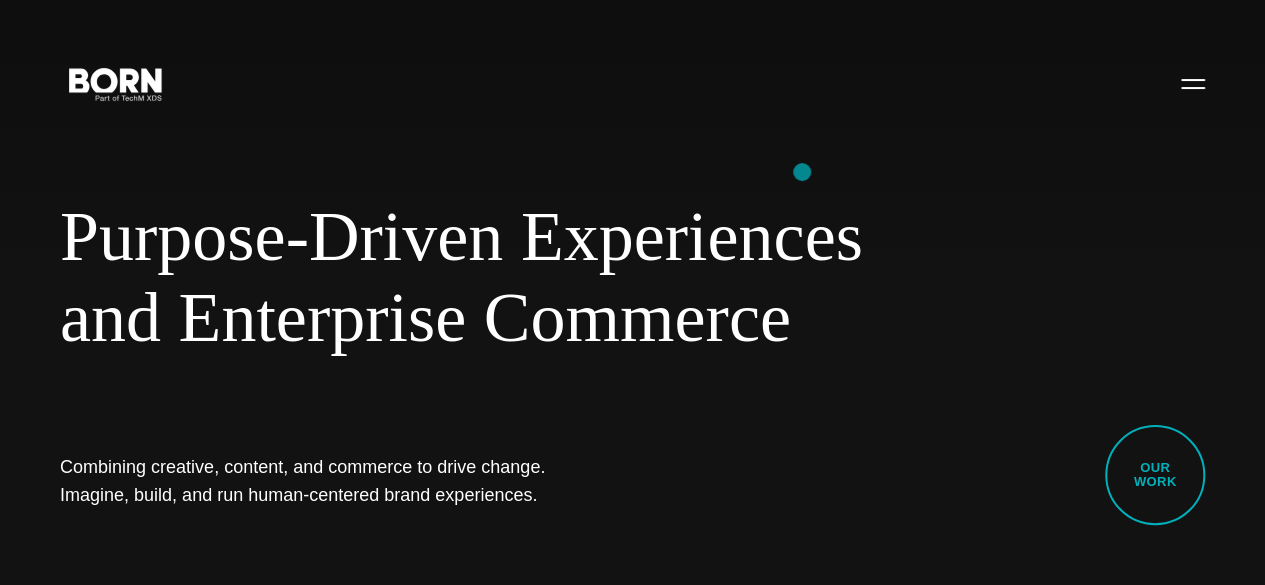 drag, startPoint x: 830, startPoint y: 186, endPoint x: 842, endPoint y: 181, distance: 13 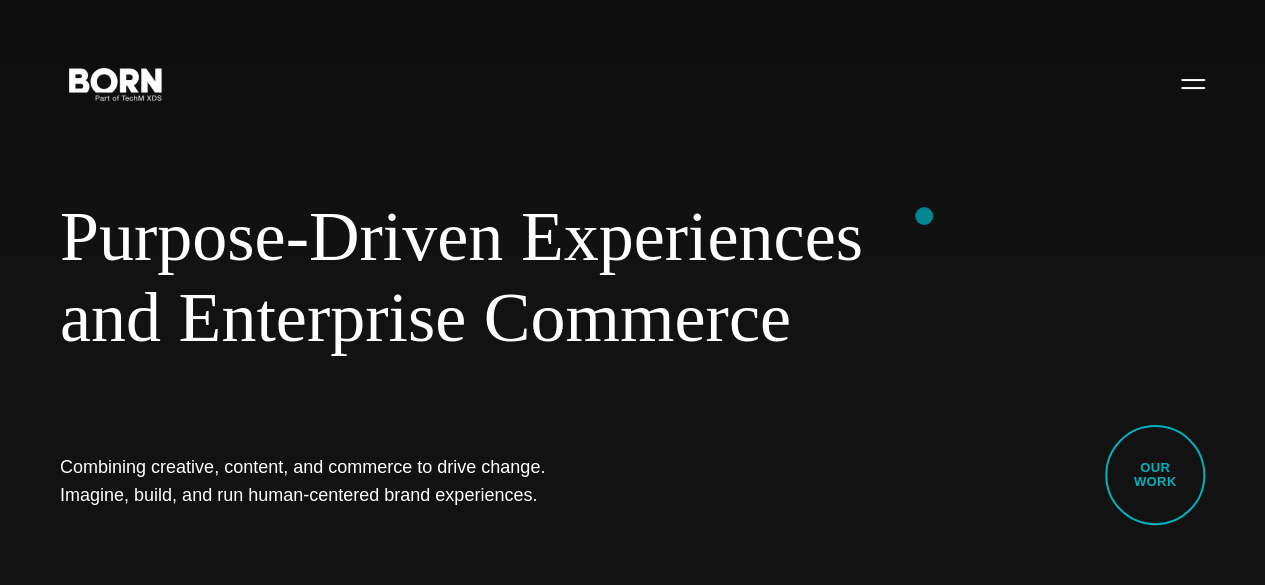 click on "Purpose-Driven Experiences" at bounding box center [480, 237] 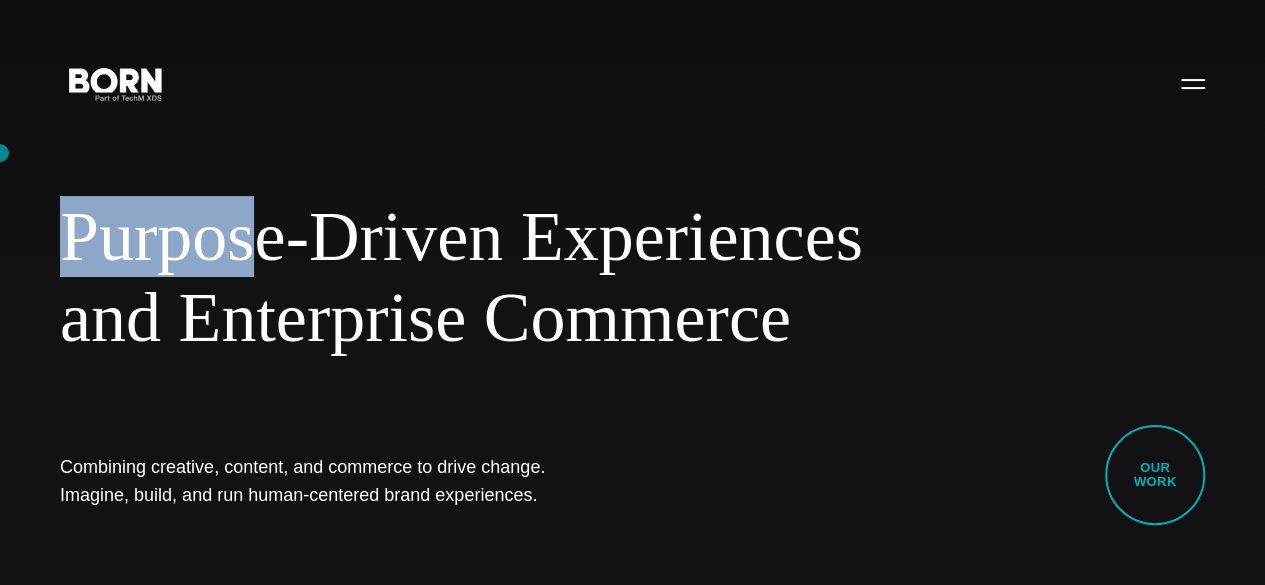 drag, startPoint x: 274, startPoint y: 146, endPoint x: 0, endPoint y: 157, distance: 274.2207 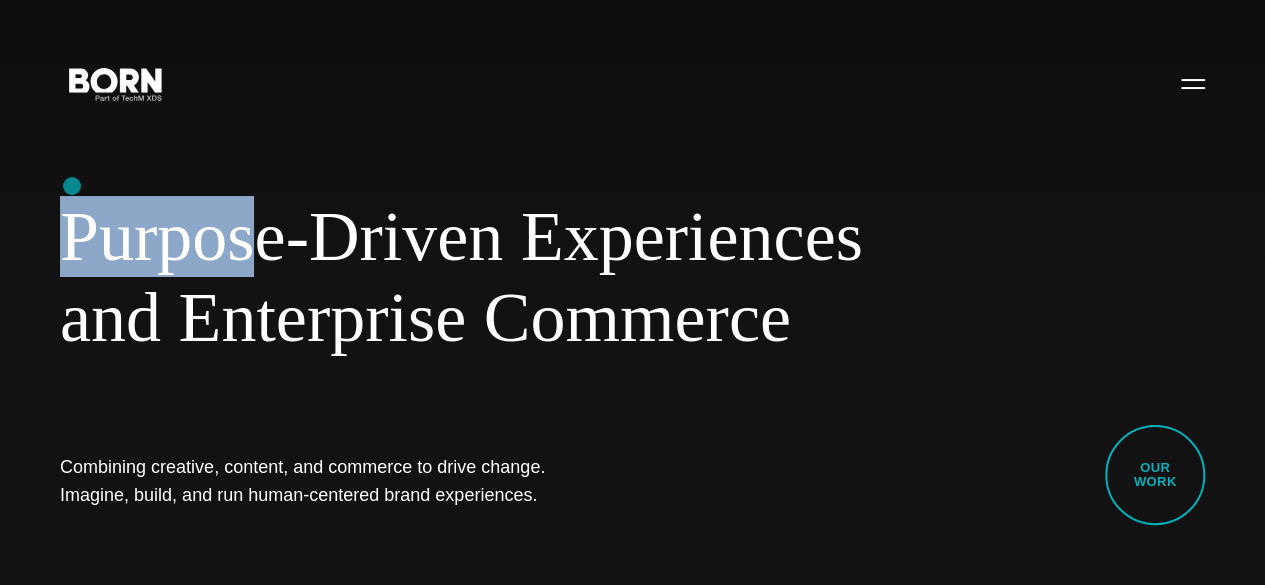 click on "Purpose-Driven Experiences and Enterprise Commerce
Combining creative, content, and commerce to drive change. Imagine, build, and run human-centered brand experiences.
Our Work" at bounding box center (632, 292) 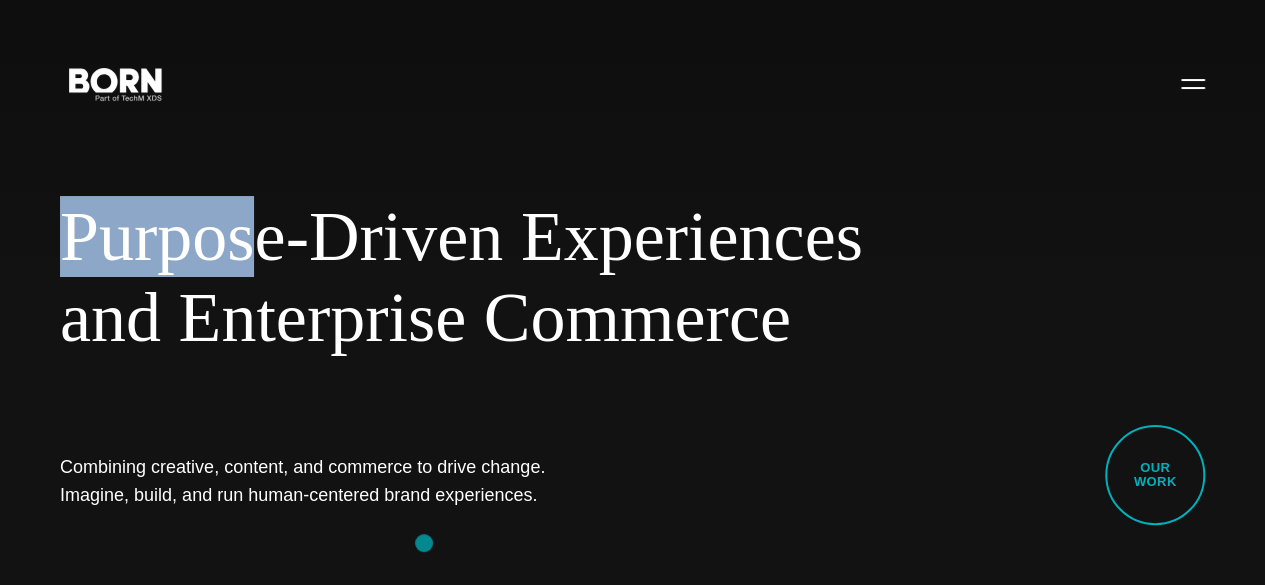 drag, startPoint x: 66, startPoint y: 222, endPoint x: 424, endPoint y: 540, distance: 478.84027 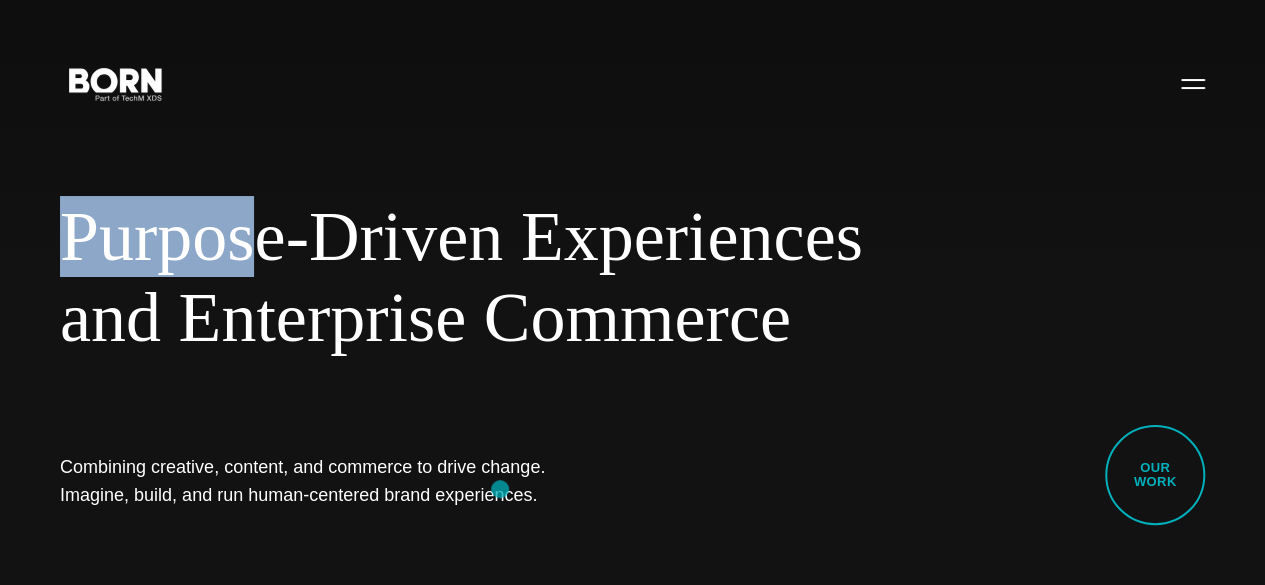 click on "Purpose-Driven Experiences and Enterprise Commerce
Combining creative, content, and commerce to drive change. Imagine, build, and run human-centered brand experiences.
Our Work" at bounding box center (632, 292) 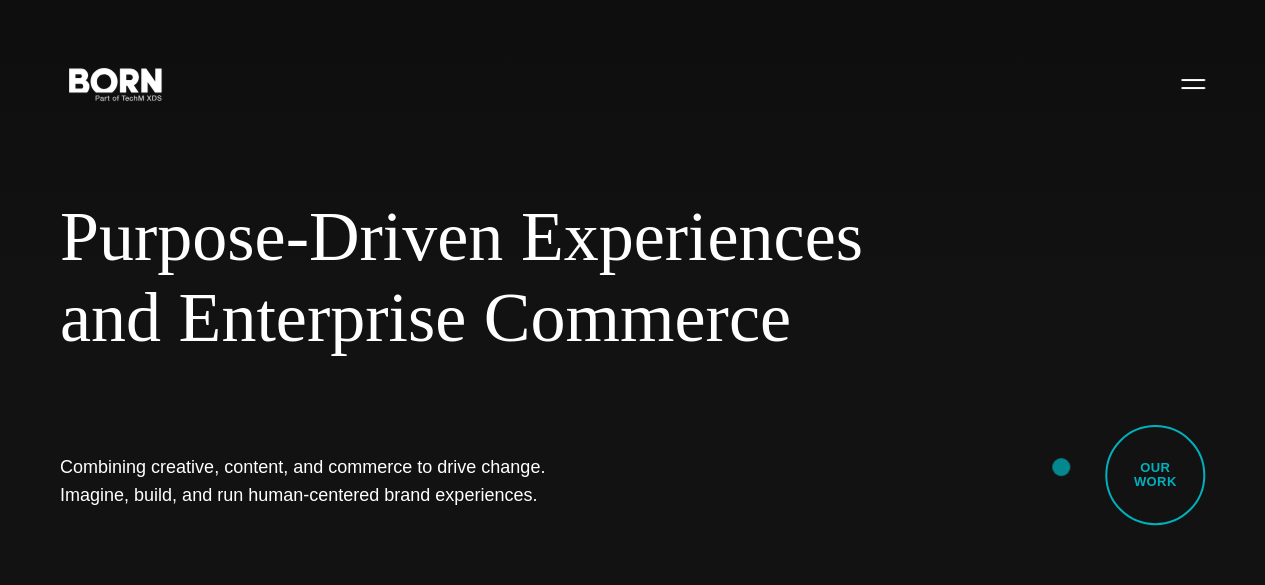 click on "Purpose-Driven Experiences and Enterprise Commerce
Combining creative, content, and commerce to drive change. Imagine, build, and run human-centered brand experiences.
Our Work" at bounding box center (632, 292) 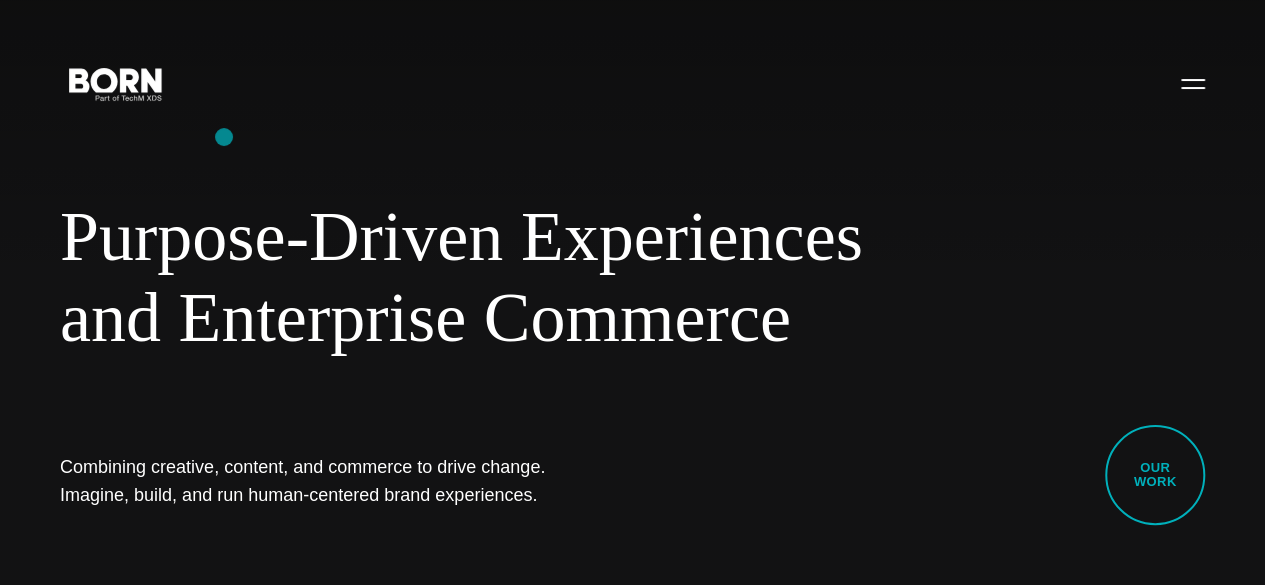 click on "Purpose-Driven Experiences and Enterprise Commerce
Combining creative, content, and commerce to drive change. Imagine, build, and run human-centered brand experiences.
Our Work" at bounding box center (632, 292) 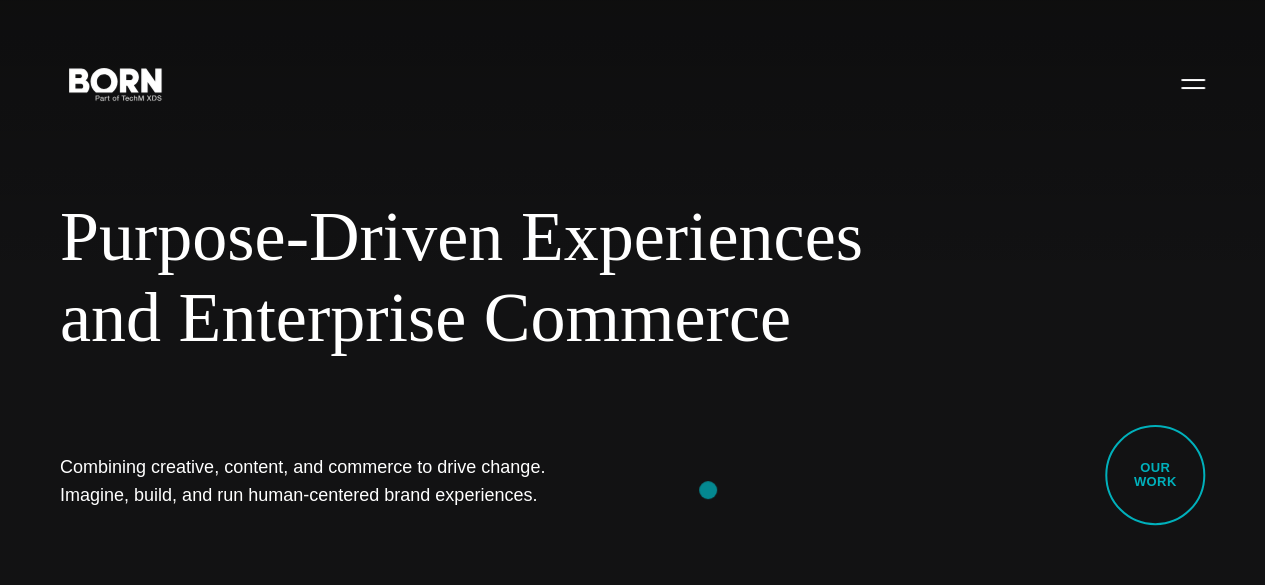 drag, startPoint x: 582, startPoint y: 406, endPoint x: 708, endPoint y: 490, distance: 151.43315 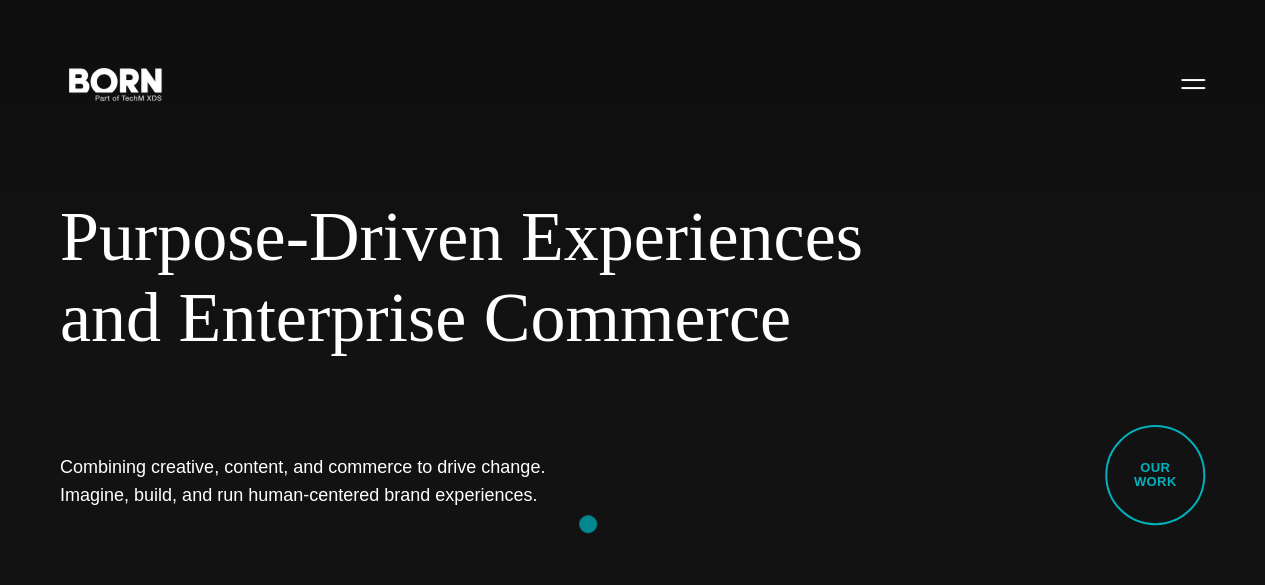 click on "Purpose-Driven Experiences and Enterprise Commerce
Combining creative, content, and commerce to drive change. Imagine, build, and run human-centered brand experiences.
Our Work" at bounding box center [632, 292] 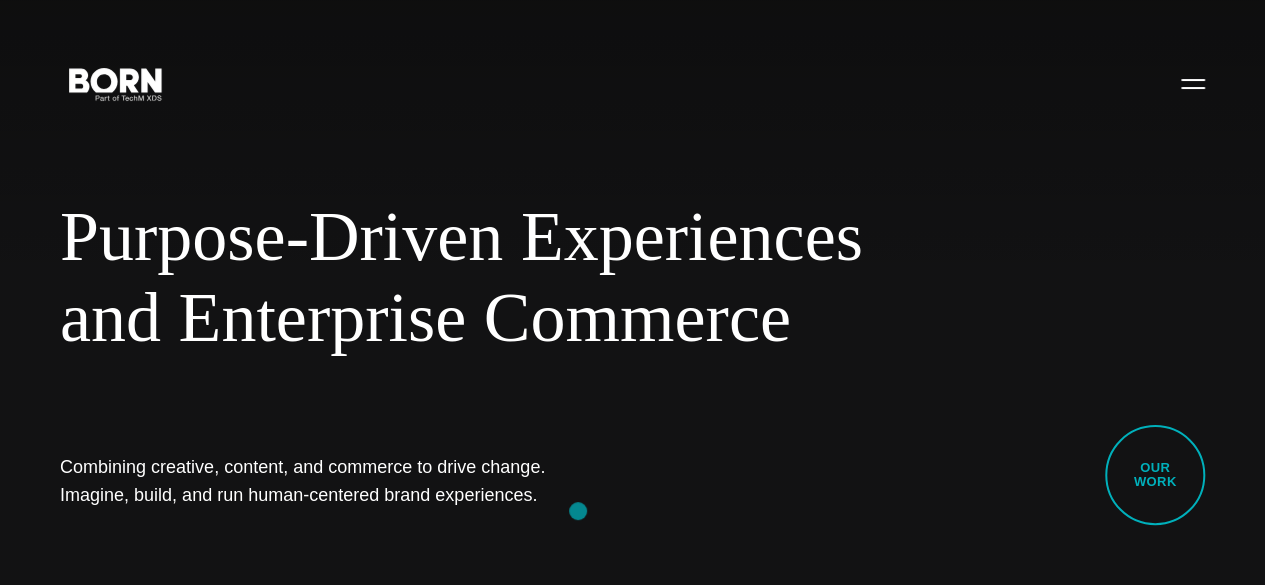 drag, startPoint x: 82, startPoint y: 427, endPoint x: 578, endPoint y: 511, distance: 503.06262 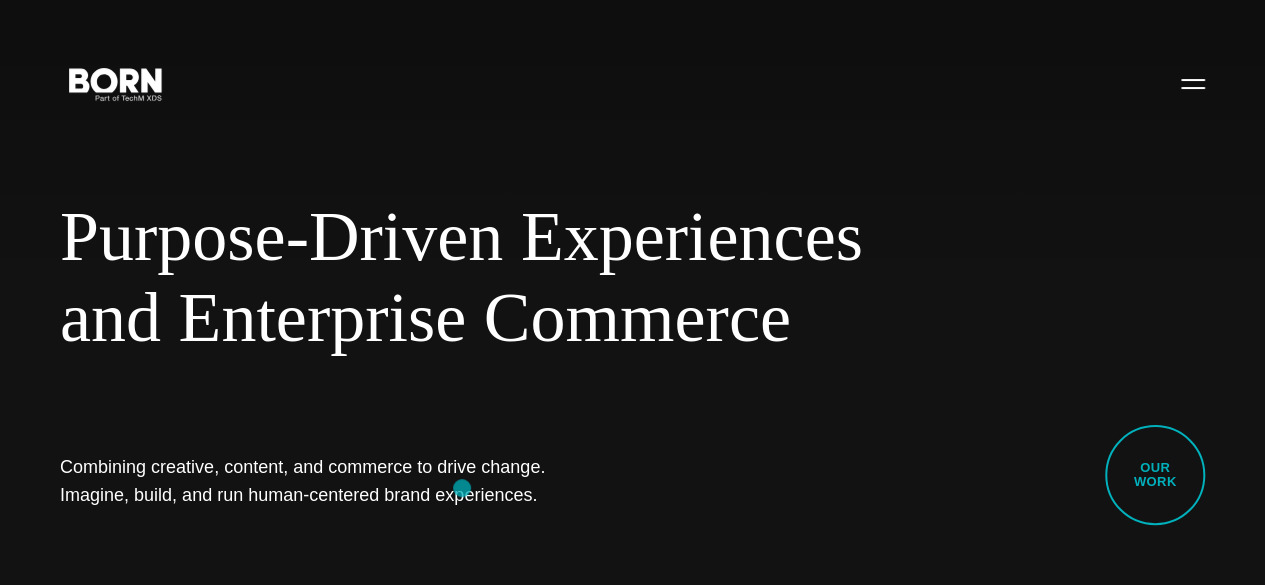 click on "Combining creative, content, and commerce to drive change. Imagine, build, and run human-centered brand experiences." at bounding box center [315, 481] 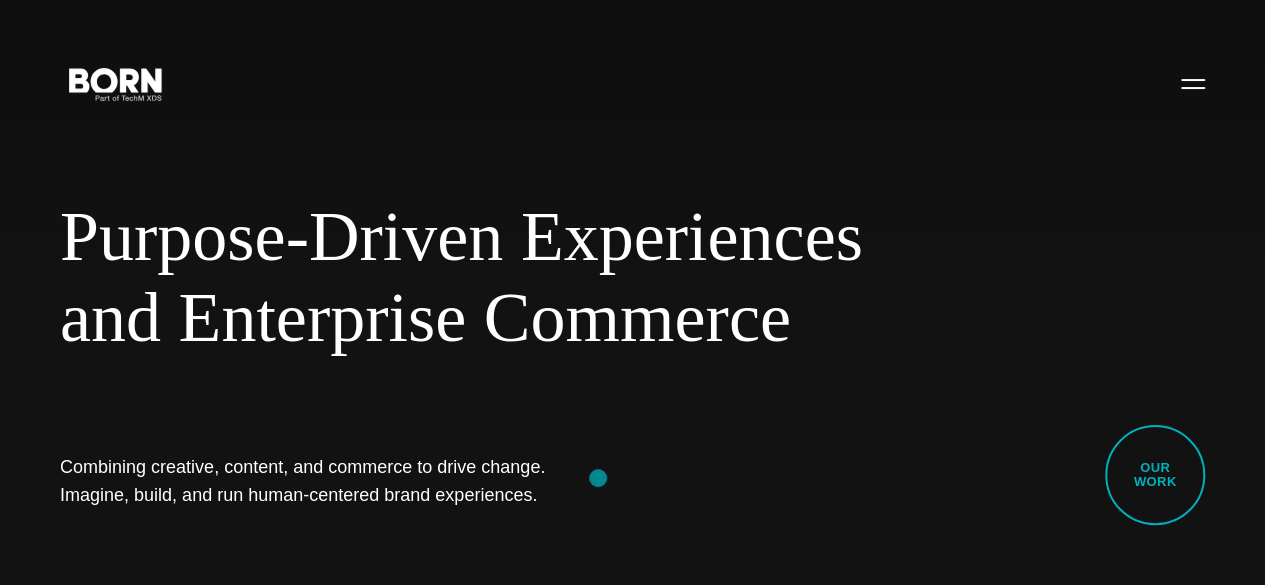 drag, startPoint x: 242, startPoint y: 421, endPoint x: 597, endPoint y: 478, distance: 359.54694 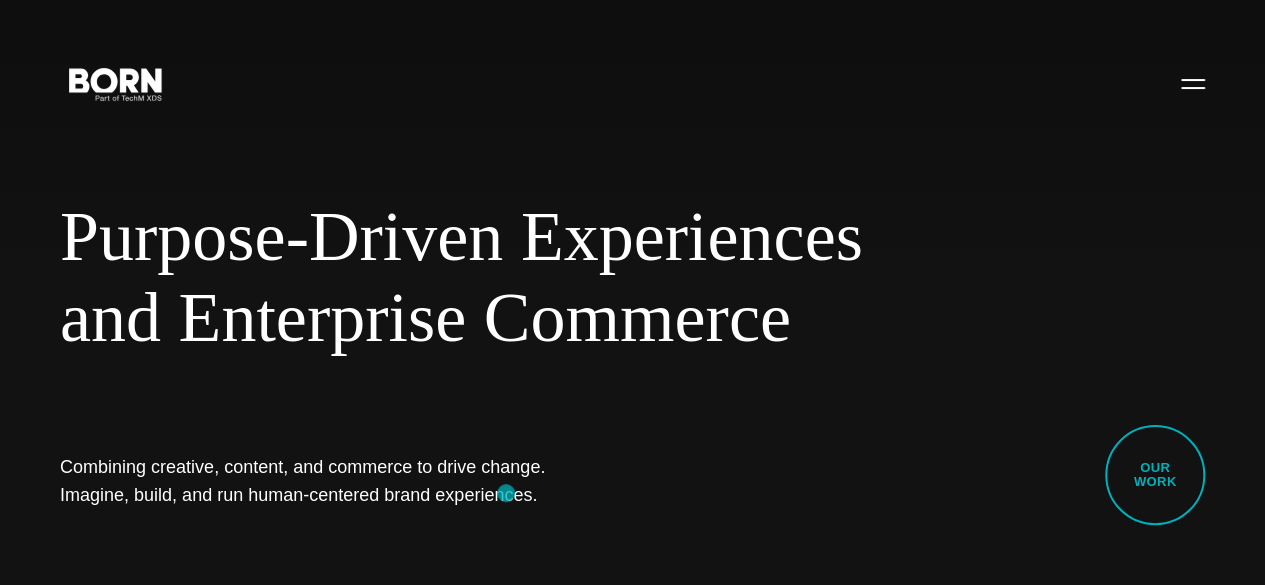 click on "Purpose-Driven Experiences and Enterprise Commerce
Combining creative, content, and commerce to drive change. Imagine, build, and run human-centered brand experiences.
Our Work" at bounding box center (632, 292) 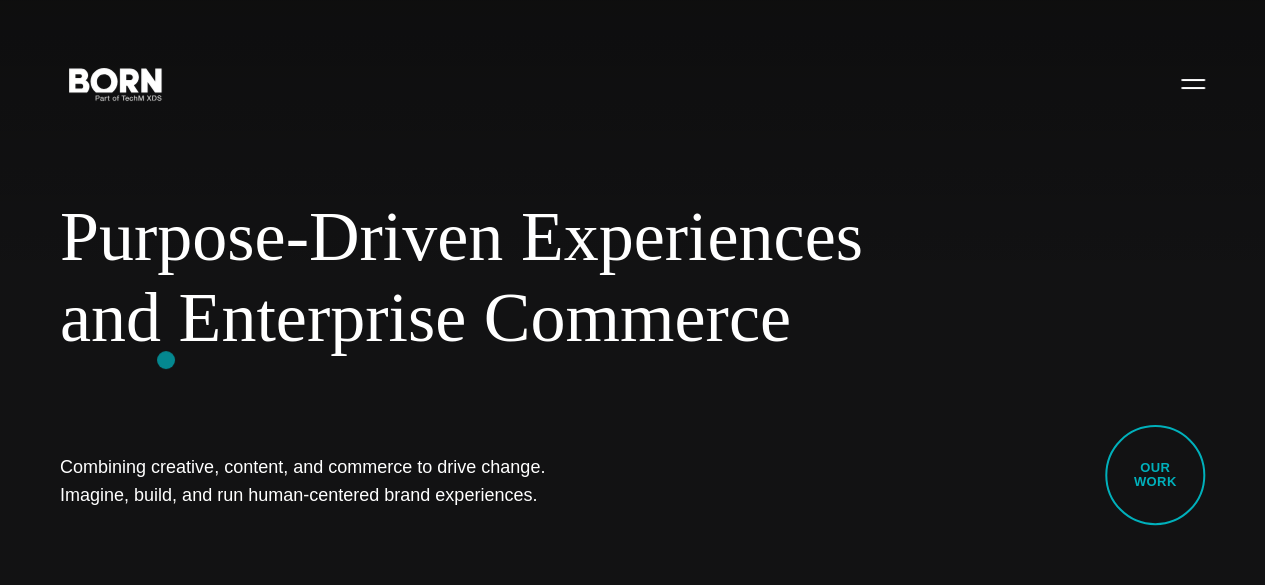 click on "and Enterprise Commerce" at bounding box center [480, 318] 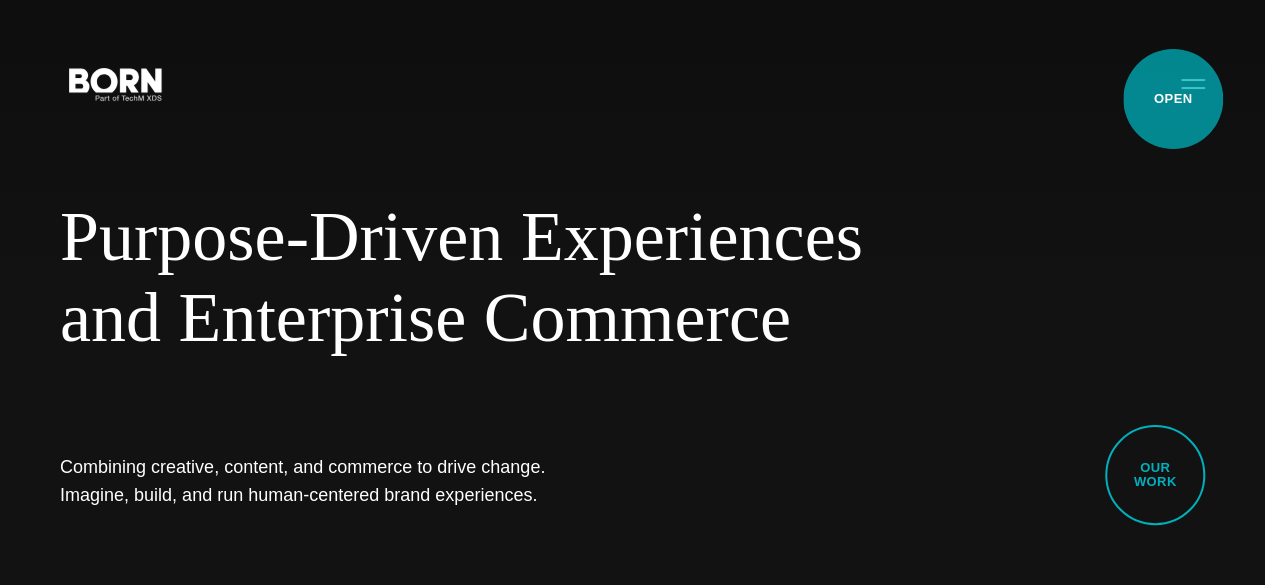 click on "Primary Menu" at bounding box center [1193, 83] 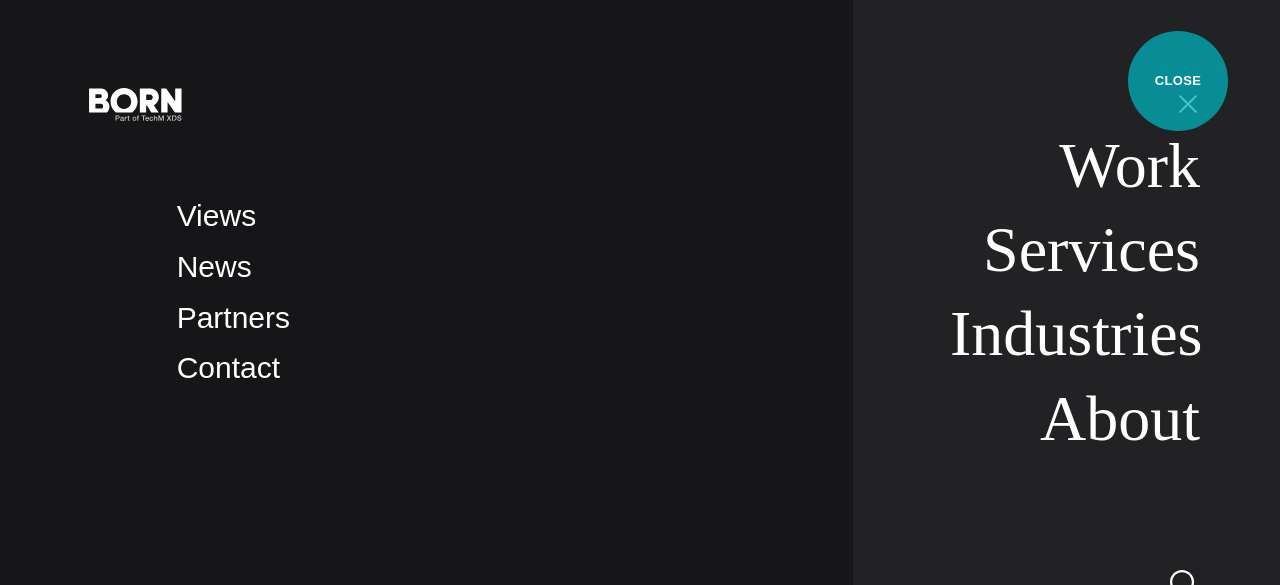 click on "Primary Menu" at bounding box center [1188, 103] 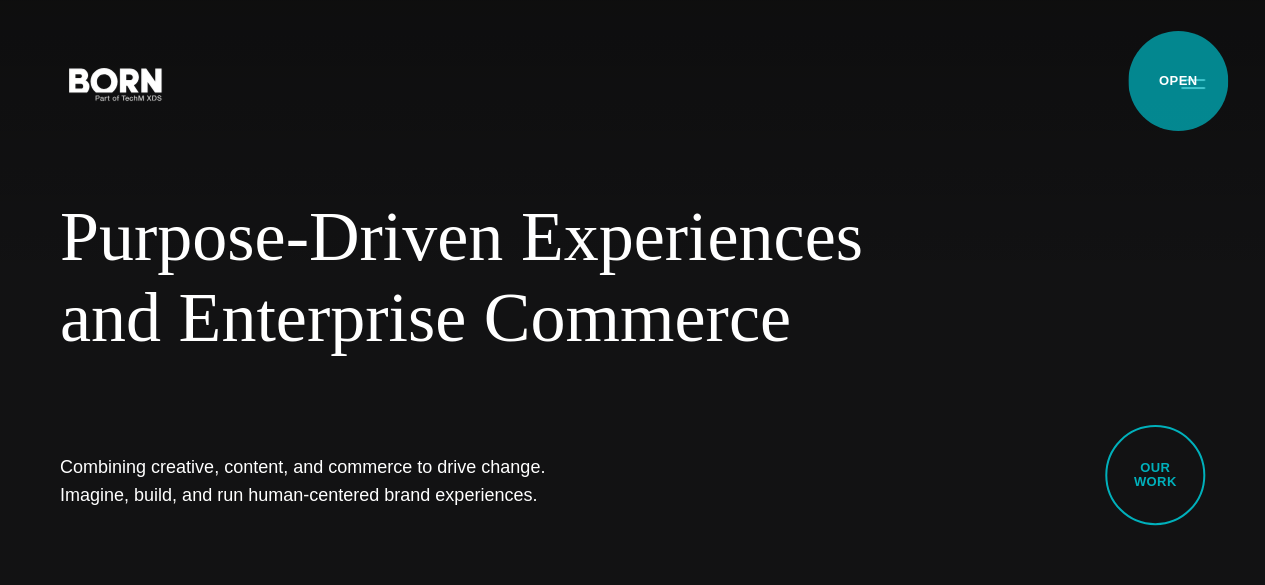 click on "Primary Menu" at bounding box center [1193, 83] 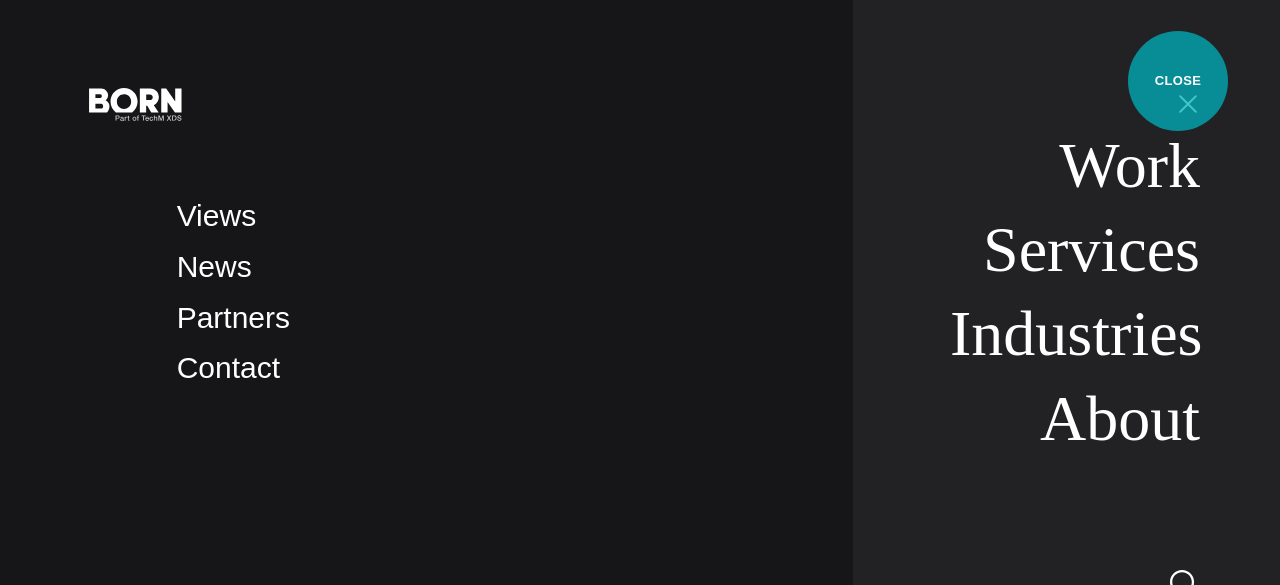 click on "Primary Menu" at bounding box center [1188, 103] 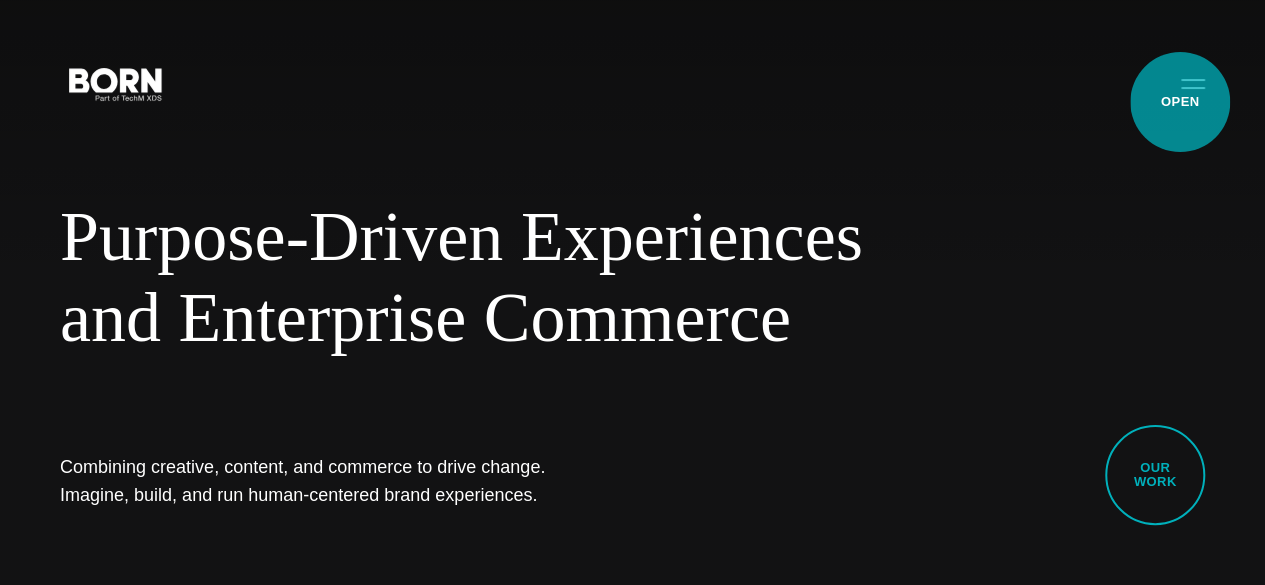 click on "Primary Menu" at bounding box center (1193, 83) 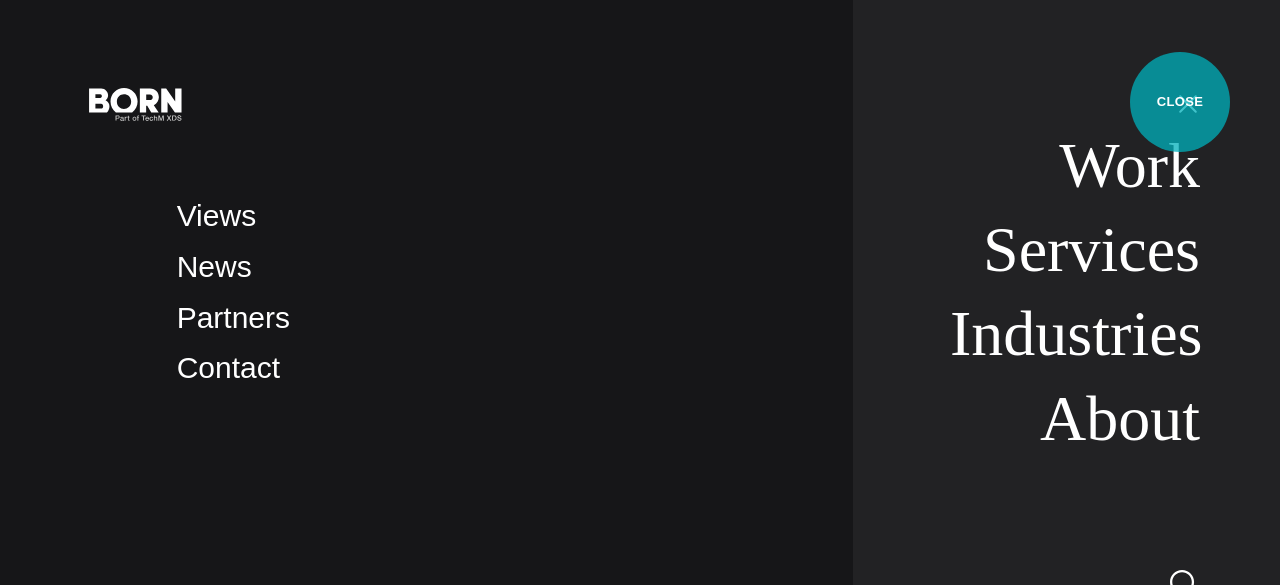 click on "Primary Menu" at bounding box center (1188, 103) 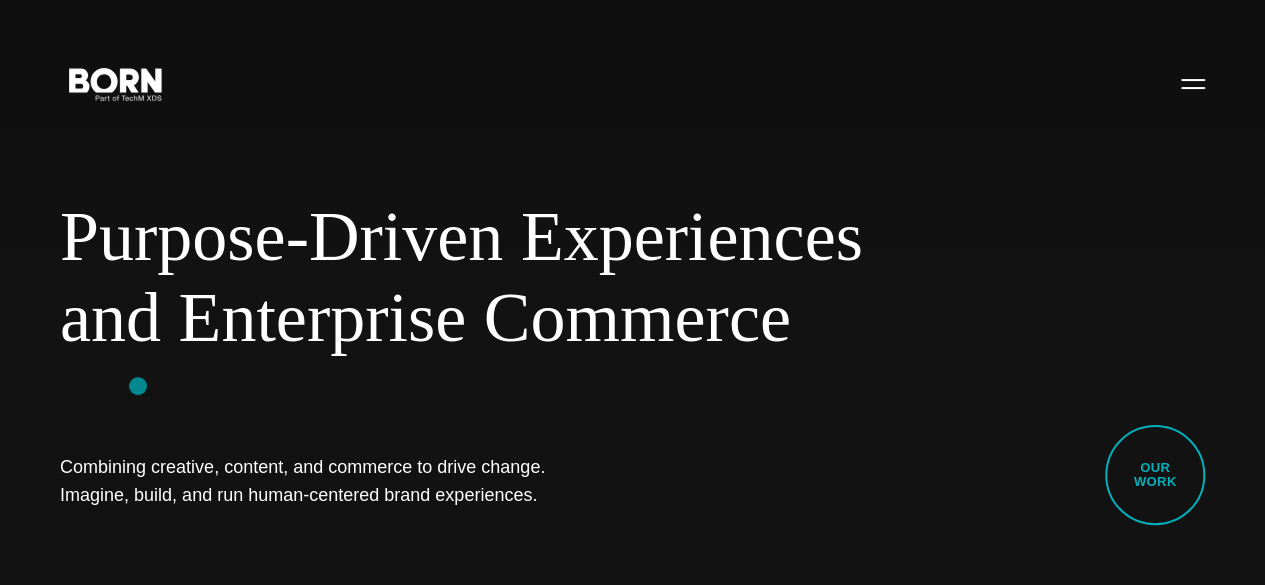 click on "Purpose-Driven Experiences and Enterprise Commerce
Combining creative, content, and commerce to drive change. Imagine, build, and run human-centered brand experiences.
Our Work" at bounding box center (632, 292) 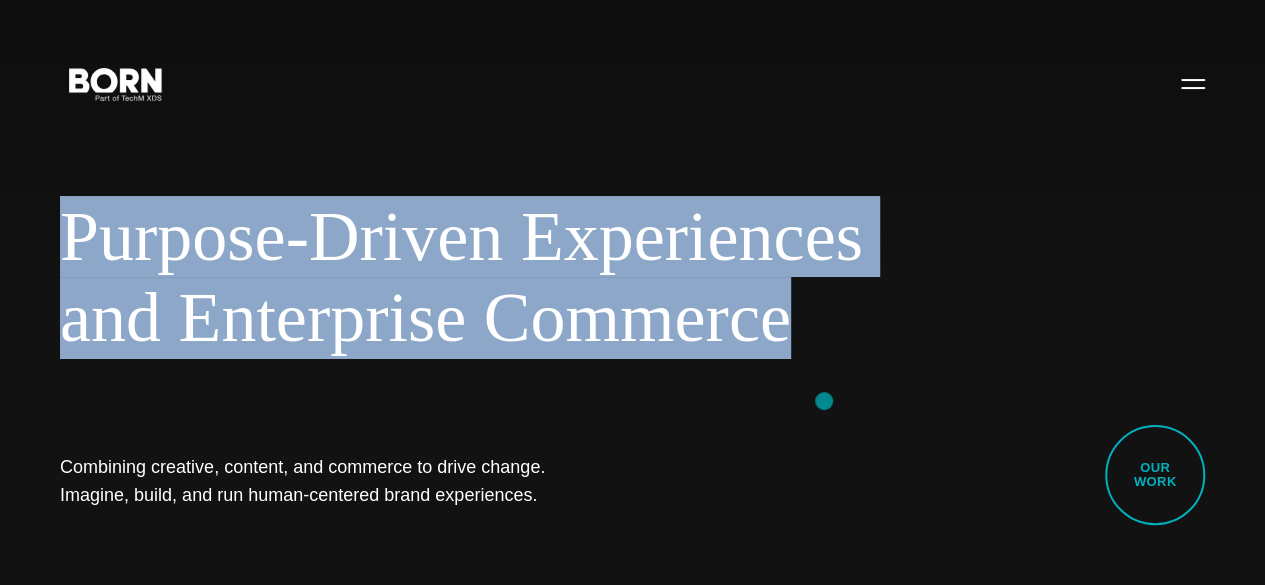 drag, startPoint x: 52, startPoint y: 218, endPoint x: 827, endPoint y: 402, distance: 796.54315 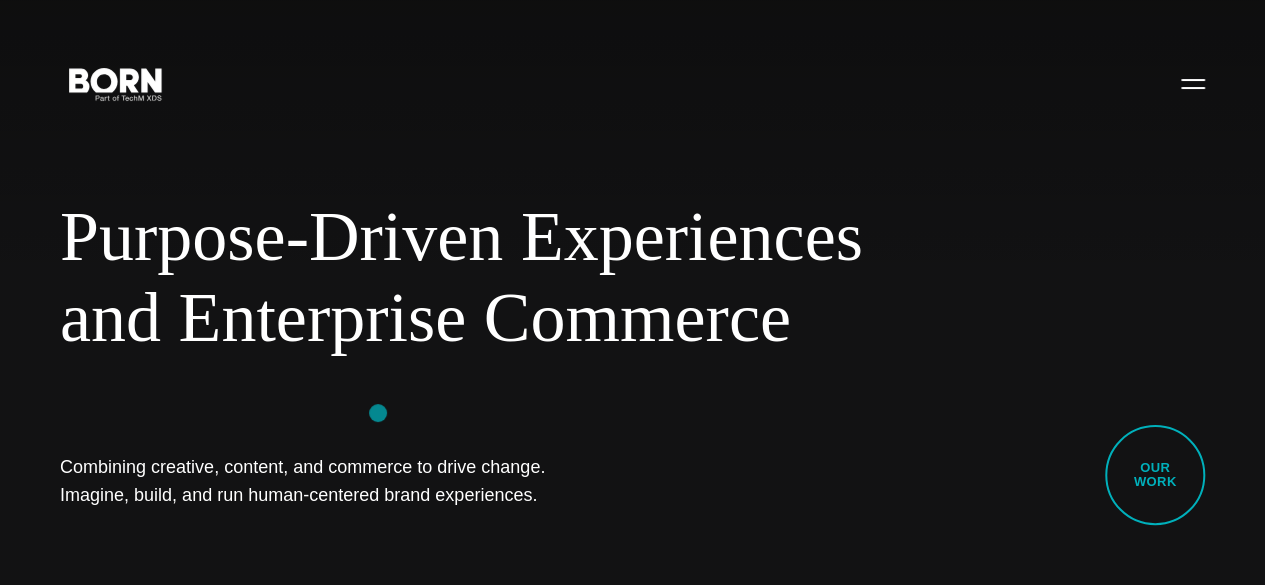 click on "Purpose-Driven Experiences and Enterprise Commerce
Combining creative, content, and commerce to drive change. Imagine, build, and run human-centered brand experiences.
Our Work" at bounding box center (632, 292) 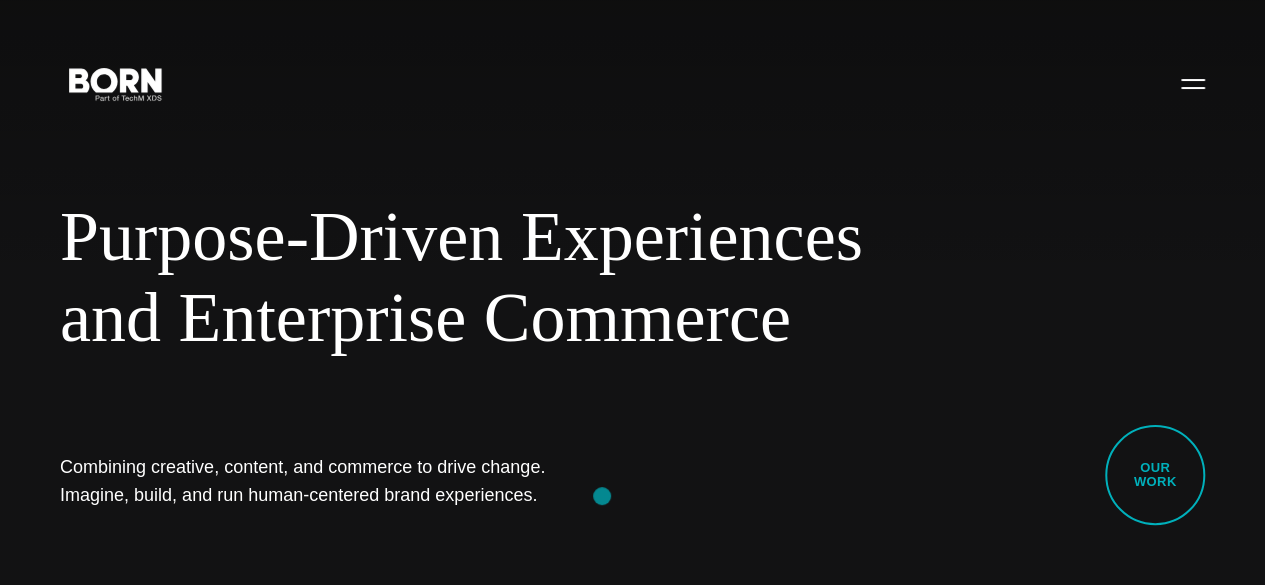 drag, startPoint x: 132, startPoint y: 265, endPoint x: 602, endPoint y: 496, distance: 523.69934 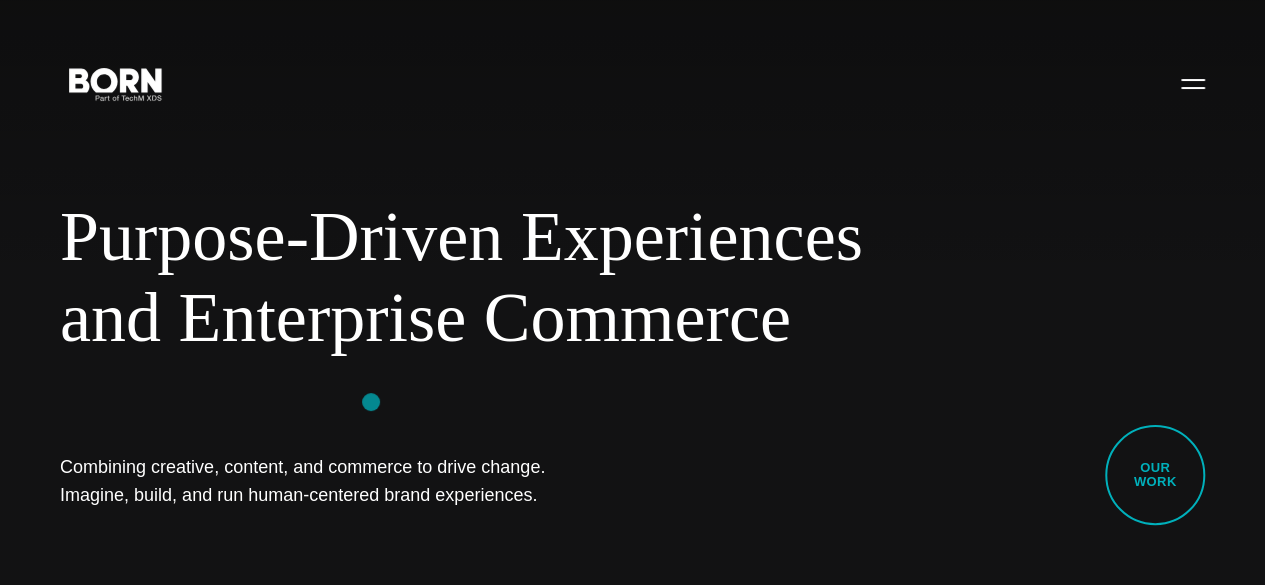 click on "Purpose-Driven Experiences and Enterprise Commerce
Combining creative, content, and commerce to drive change. Imagine, build, and run human-centered brand experiences.
Our Work" at bounding box center (632, 292) 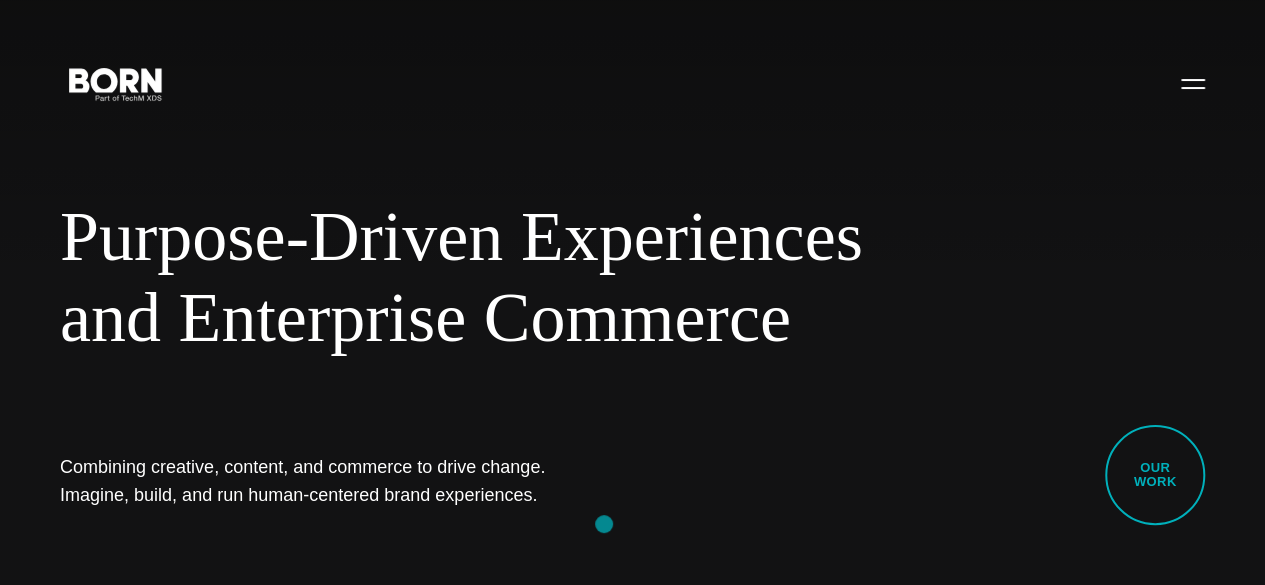 drag, startPoint x: 261, startPoint y: 309, endPoint x: 604, endPoint y: 524, distance: 404.81354 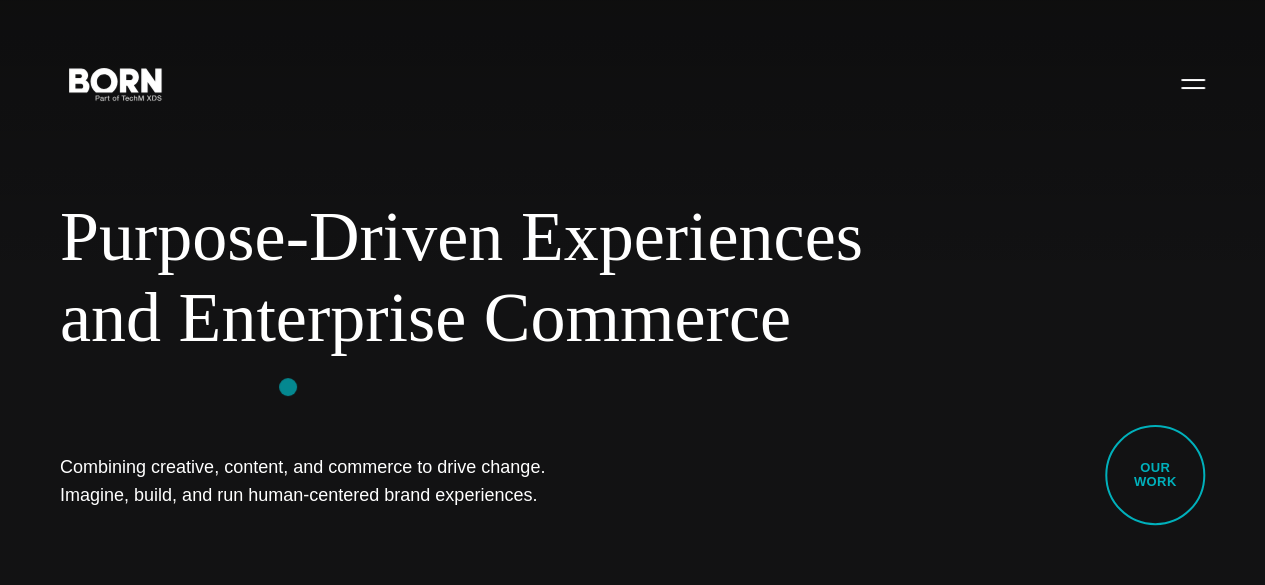 click on "Purpose-Driven Experiences and Enterprise Commerce
Combining creative, content, and commerce to drive change. Imagine, build, and run human-centered brand experiences.
Our Work" at bounding box center [632, 292] 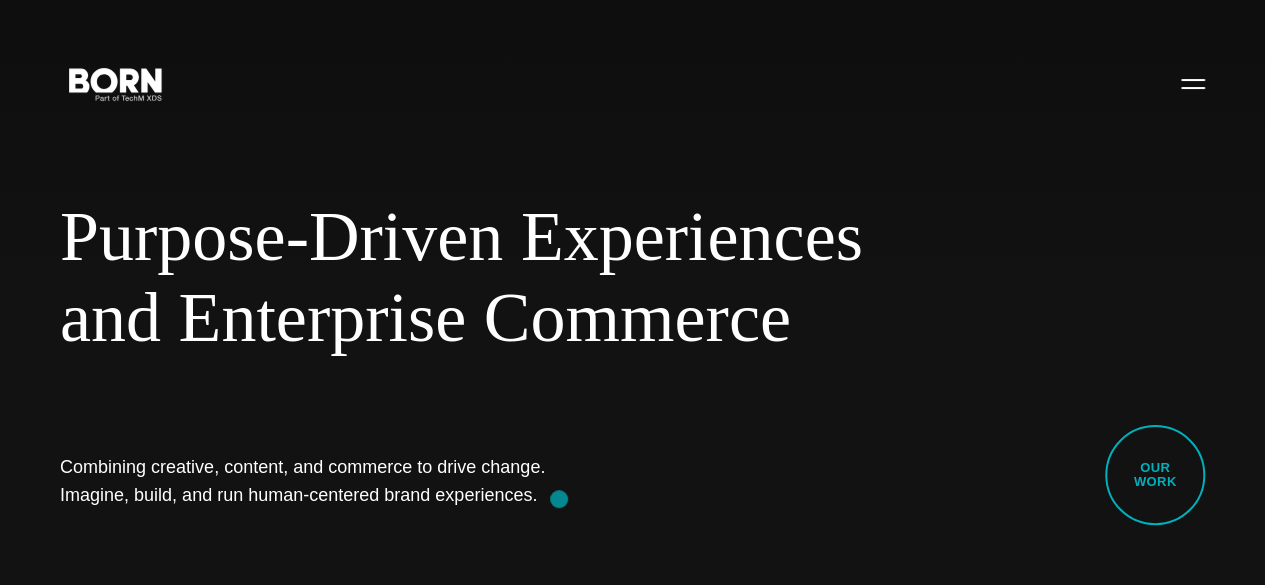 drag, startPoint x: 27, startPoint y: 232, endPoint x: 559, endPoint y: 499, distance: 595.24194 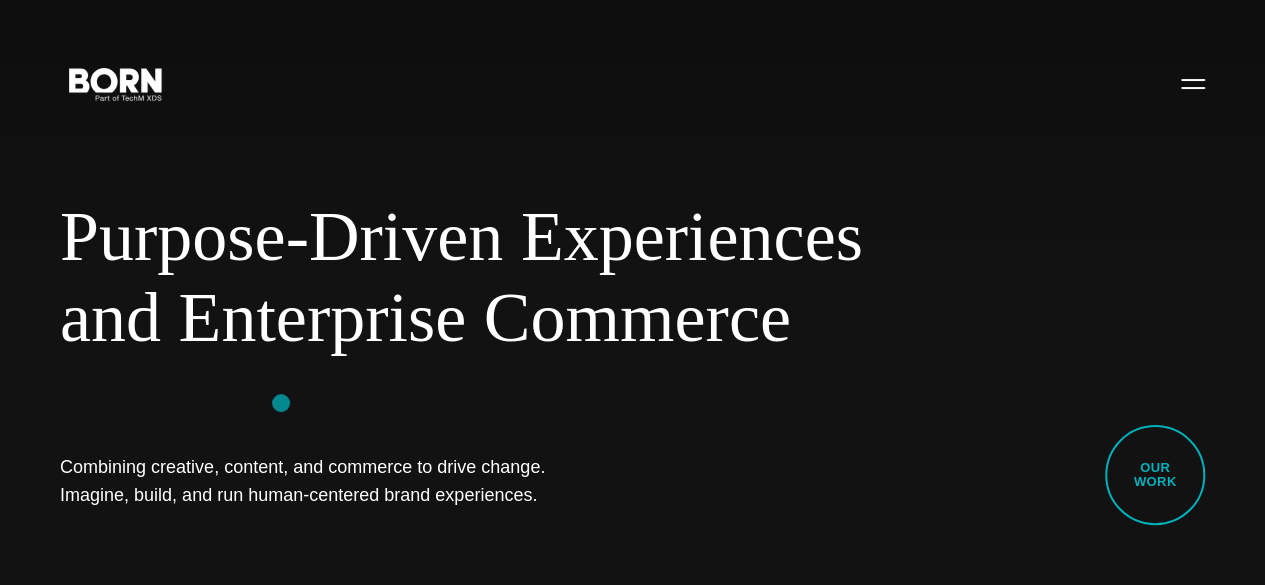 click on "Purpose-Driven Experiences and Enterprise Commerce
Combining creative, content, and commerce to drive change. Imagine, build, and run human-centered brand experiences.
Our Work" at bounding box center [632, 292] 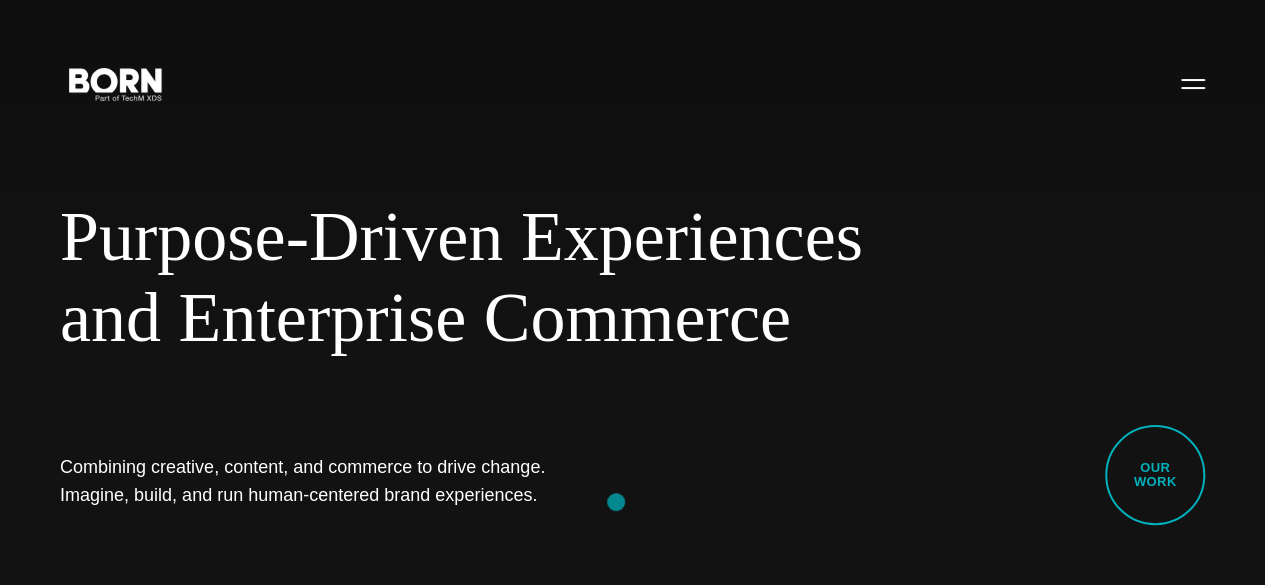 drag, startPoint x: 68, startPoint y: 246, endPoint x: 616, endPoint y: 502, distance: 604.8471 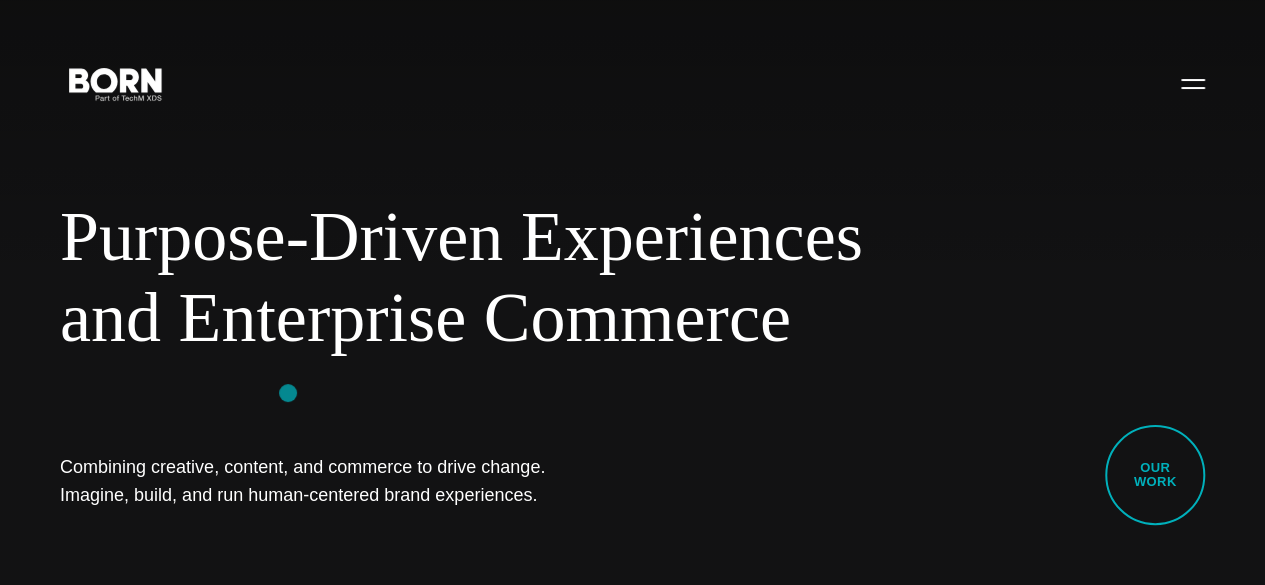 click on "Purpose-Driven Experiences and Enterprise Commerce
Combining creative, content, and commerce to drive change. Imagine, build, and run human-centered brand experiences.
Our Work" at bounding box center (632, 292) 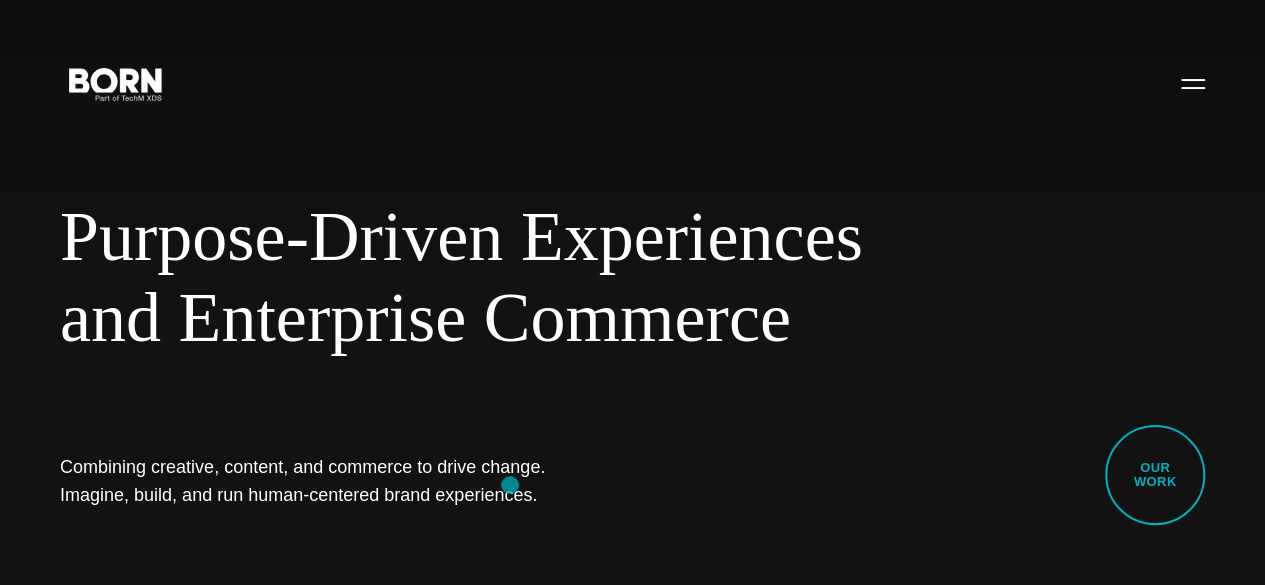 drag, startPoint x: 49, startPoint y: 255, endPoint x: 510, endPoint y: 485, distance: 515.19025 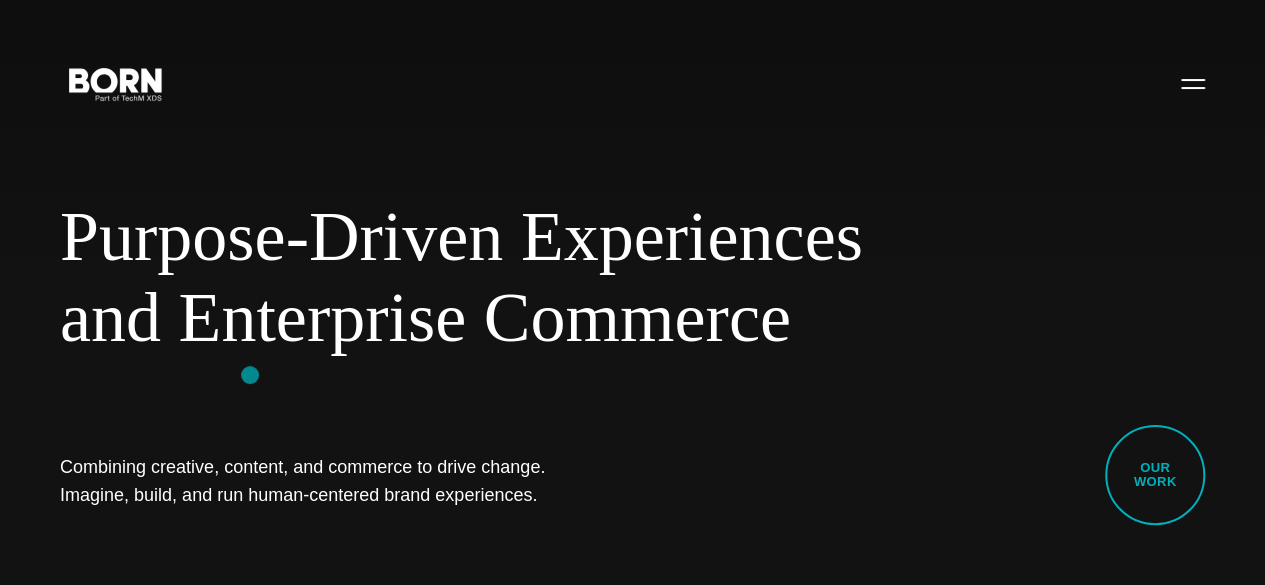 click on "Purpose-Driven Experiences and Enterprise Commerce
Combining creative, content, and commerce to drive change. Imagine, build, and run human-centered brand experiences.
Our Work" at bounding box center (632, 292) 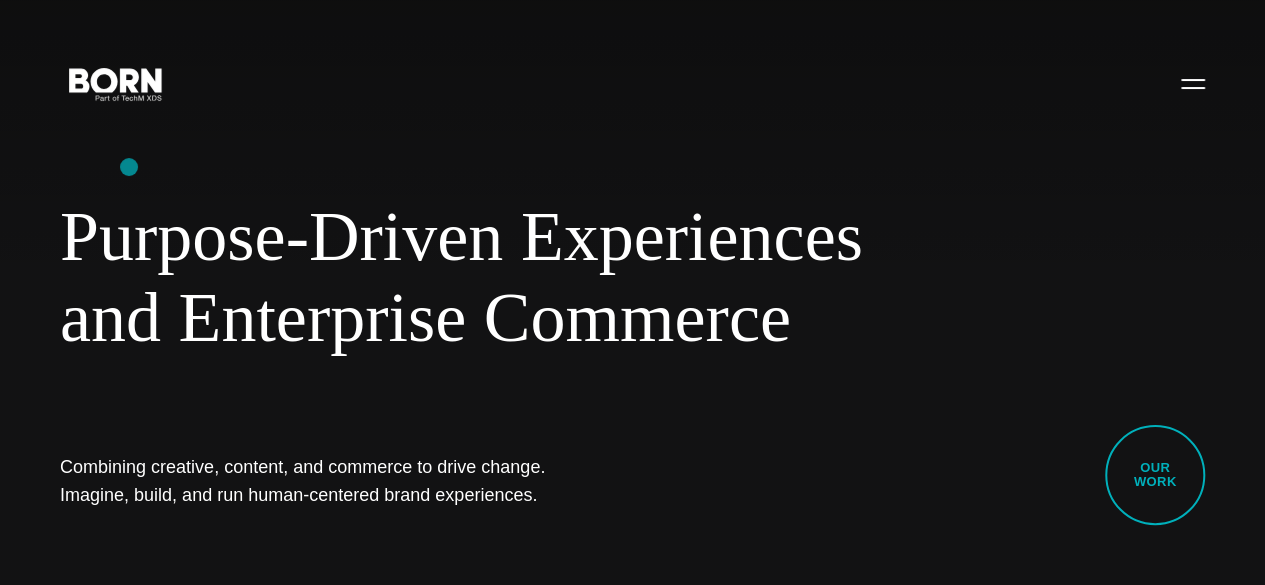 click on "Purpose-Driven Experiences and Enterprise Commerce
Combining creative, content, and commerce to drive change. Imagine, build, and run human-centered brand experiences.
Our Work" at bounding box center [632, 292] 